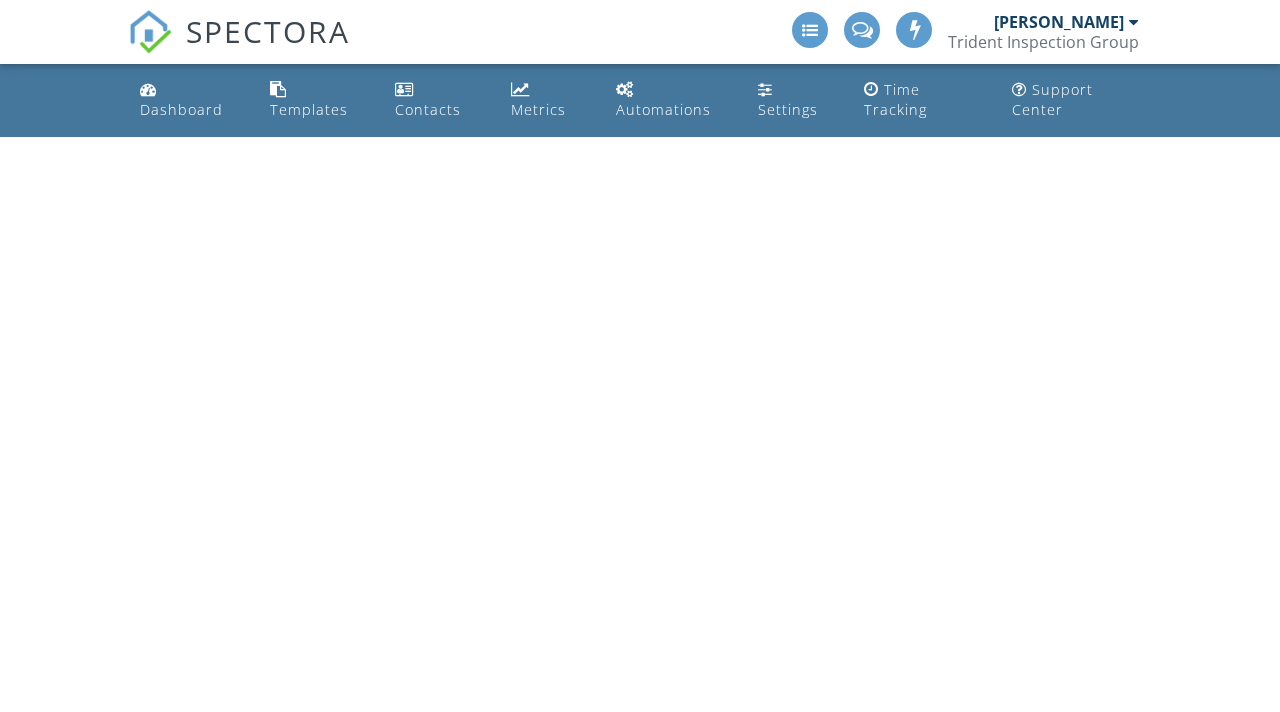 scroll, scrollTop: 0, scrollLeft: 0, axis: both 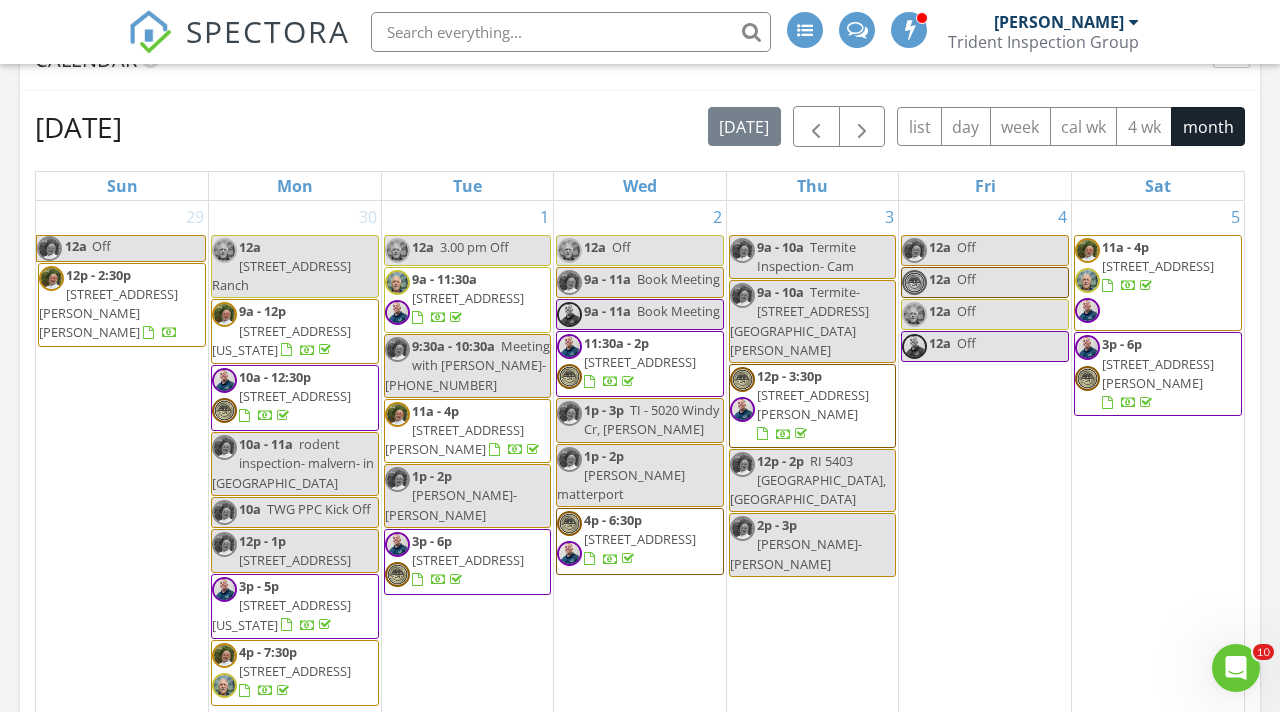 click 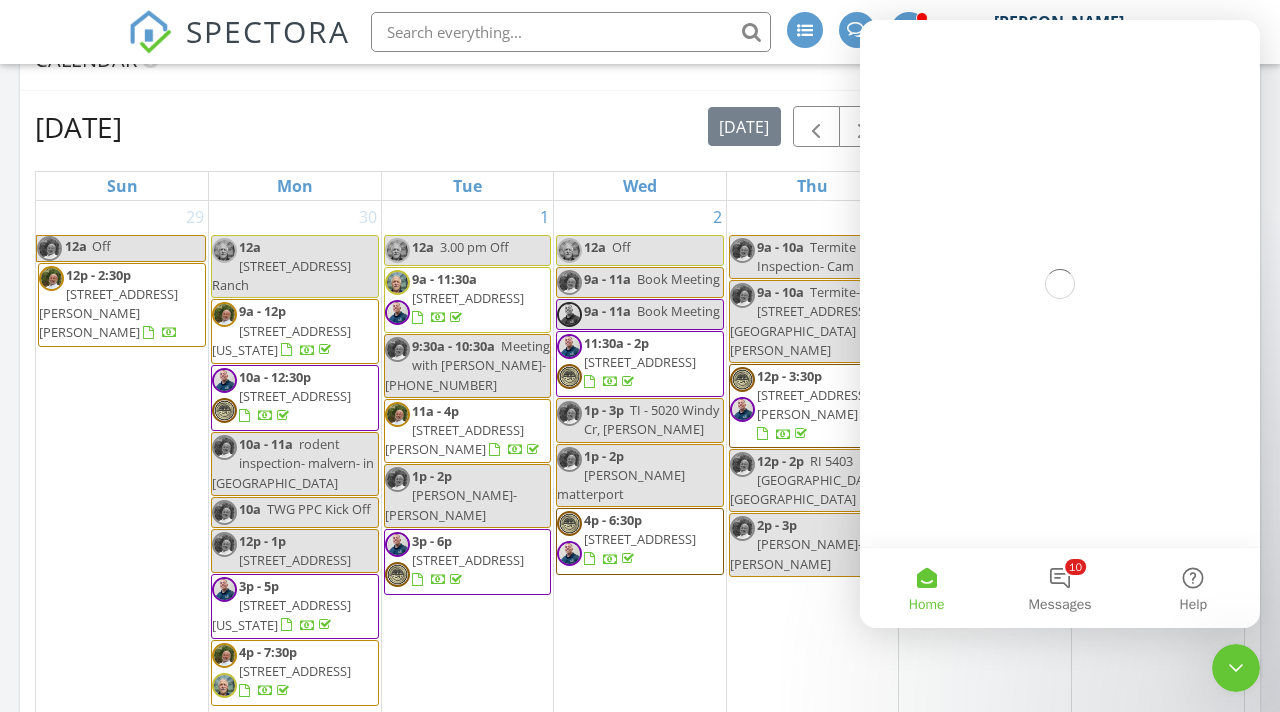 scroll, scrollTop: 0, scrollLeft: 0, axis: both 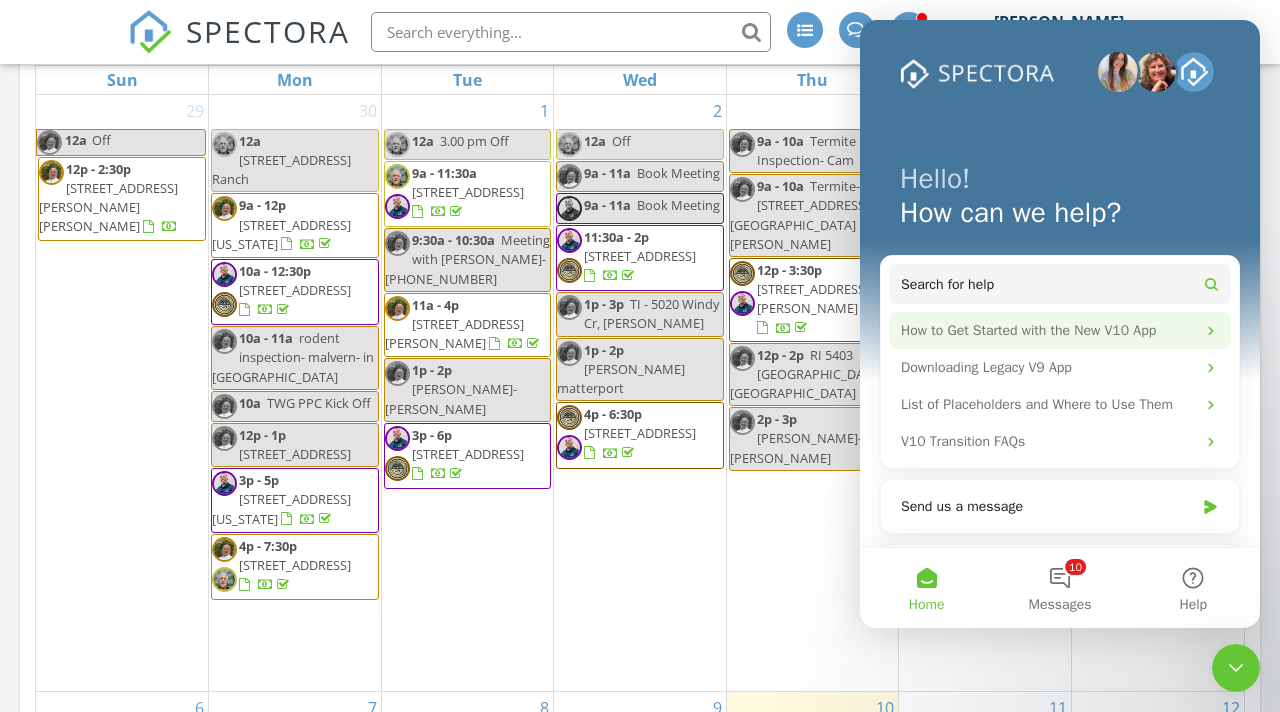 click 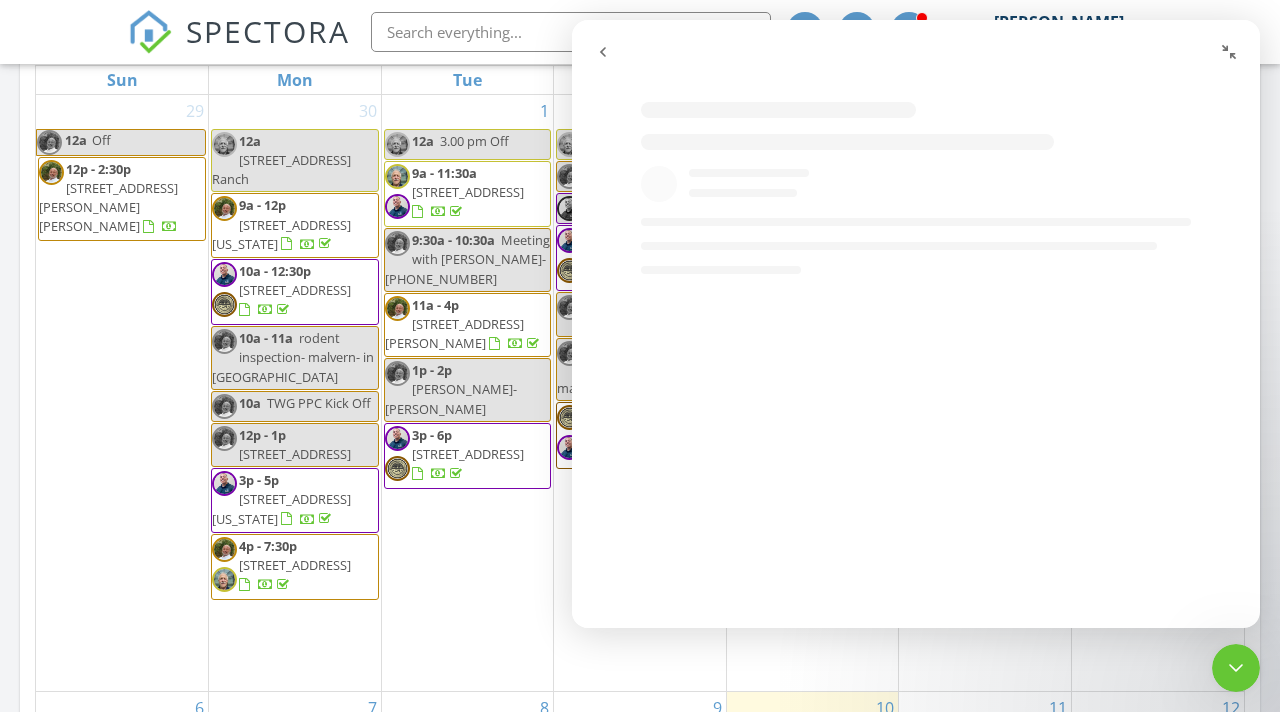 click on "How to Get Started with the New V10 App" at bounding box center (936, 306) 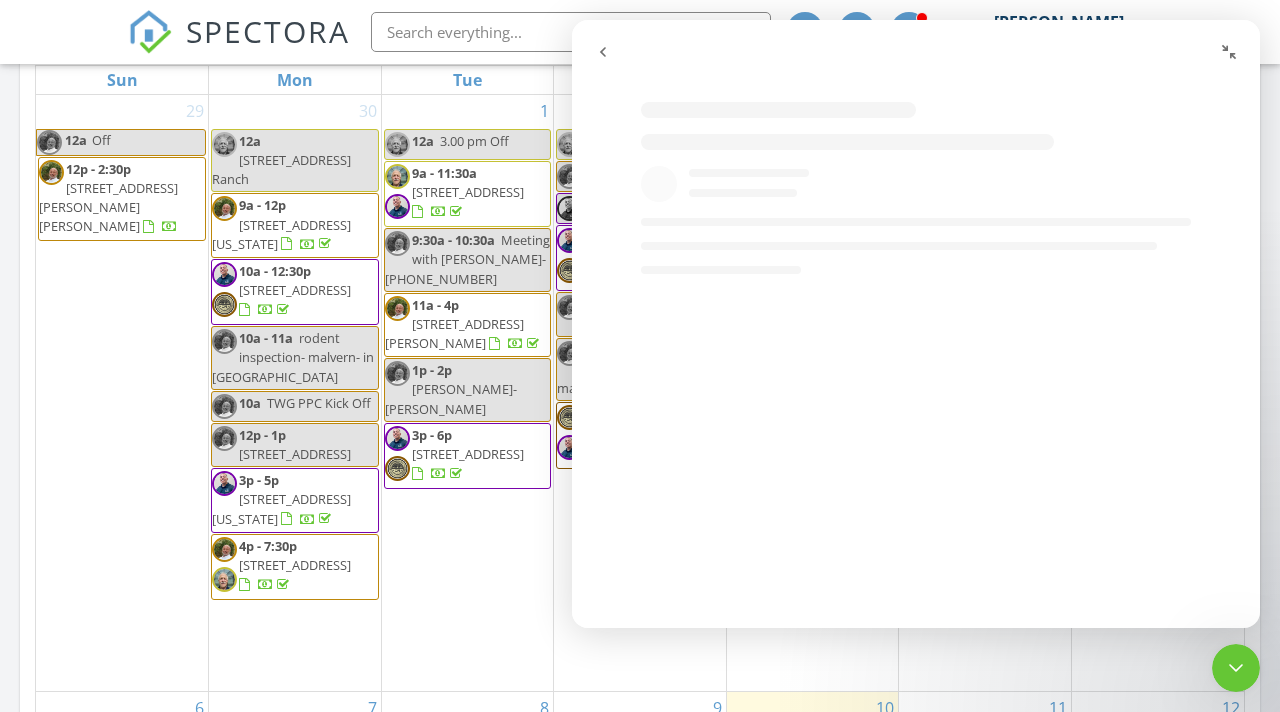 click 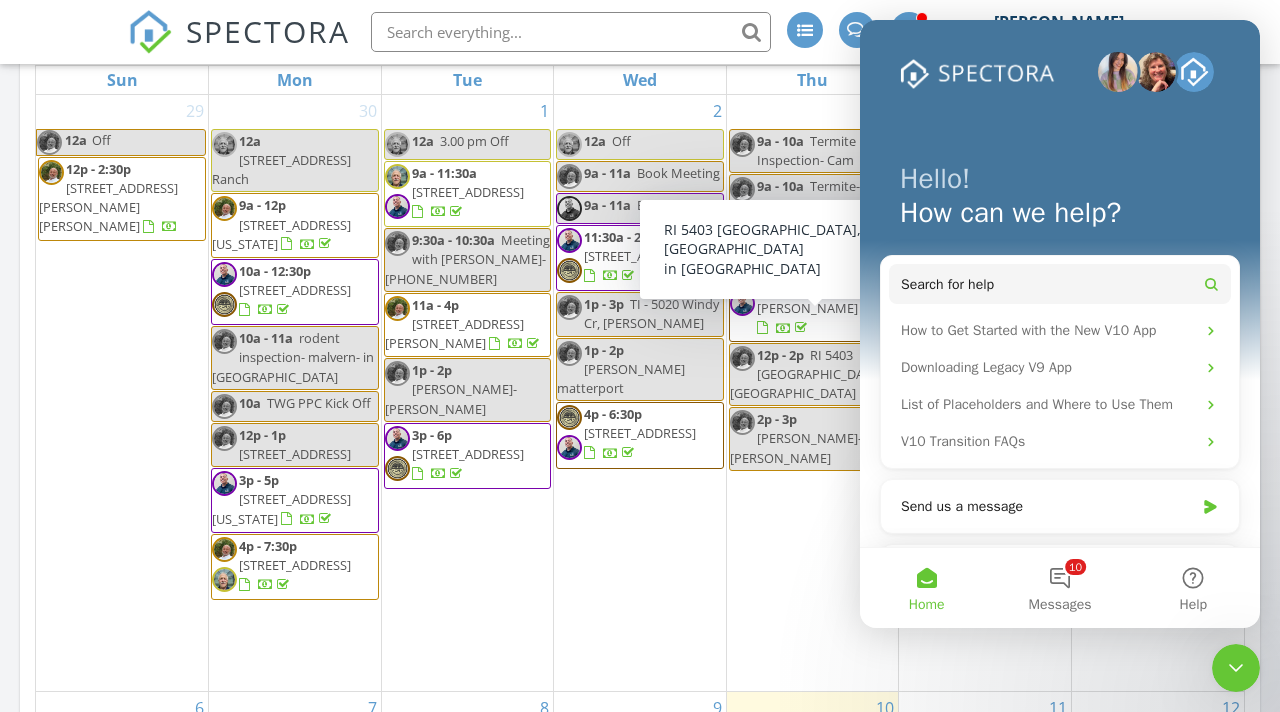 click 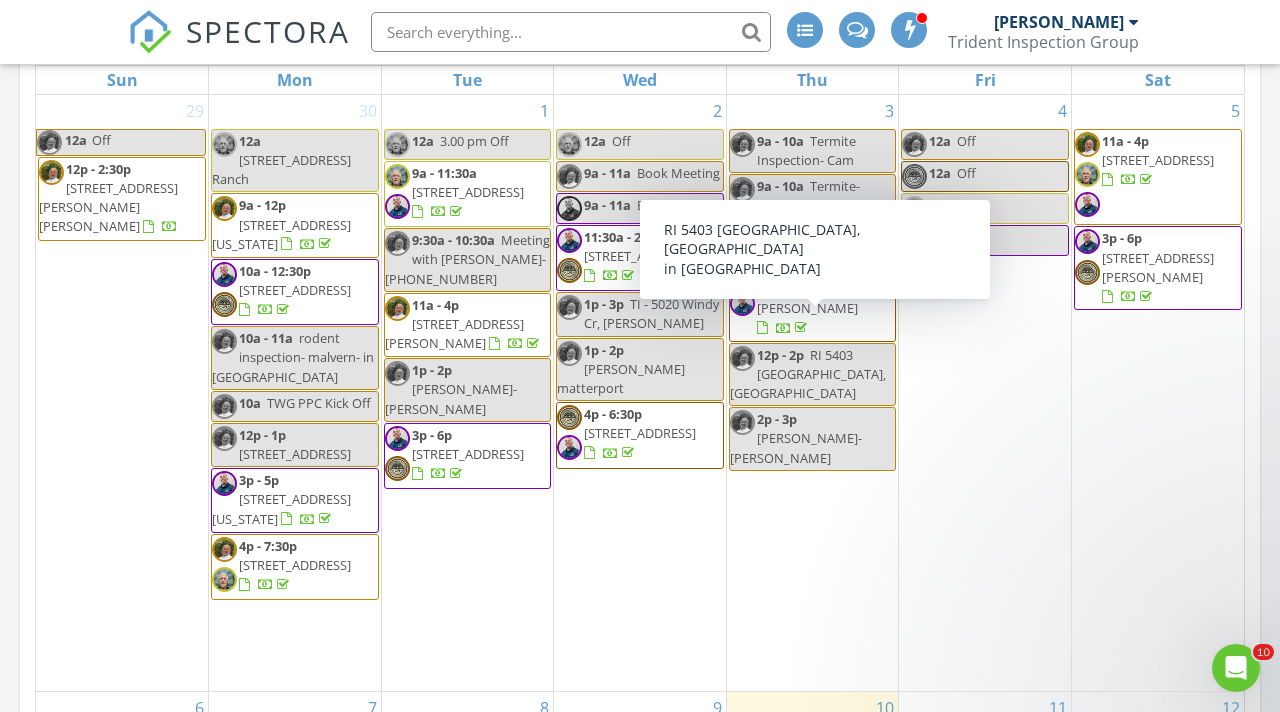 scroll, scrollTop: 0, scrollLeft: 0, axis: both 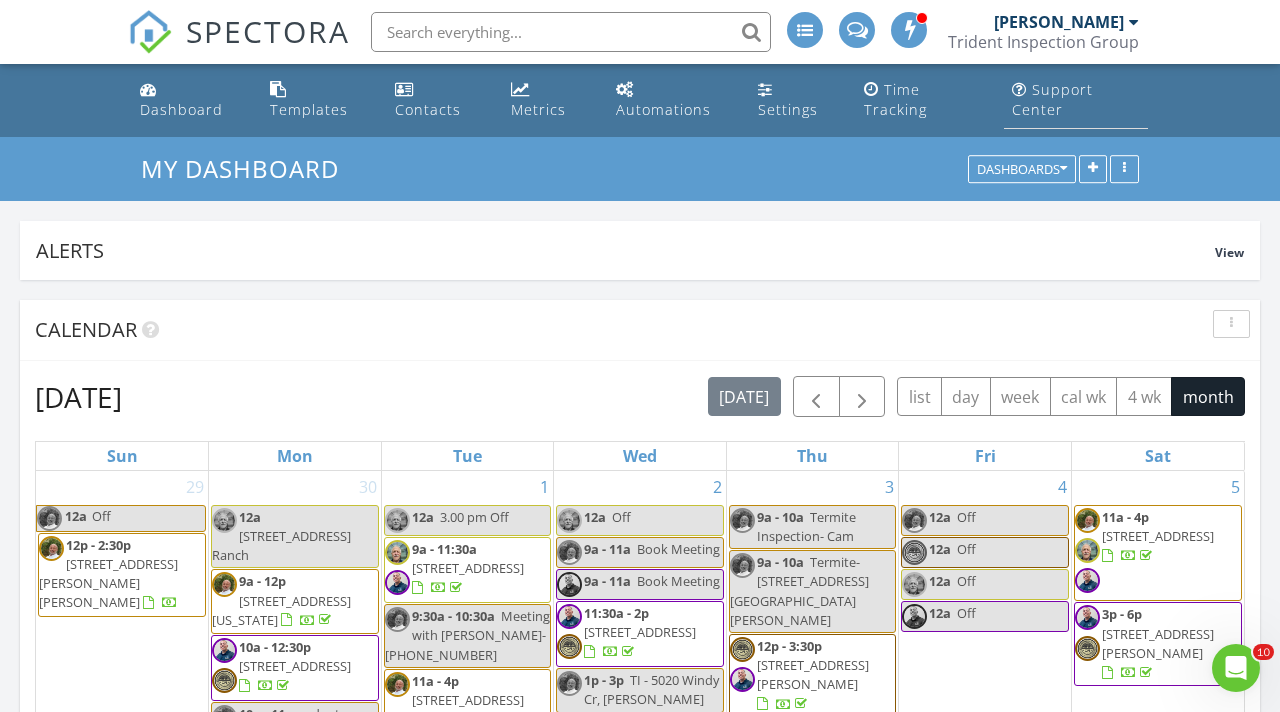 click on "Support Center" at bounding box center (1052, 99) 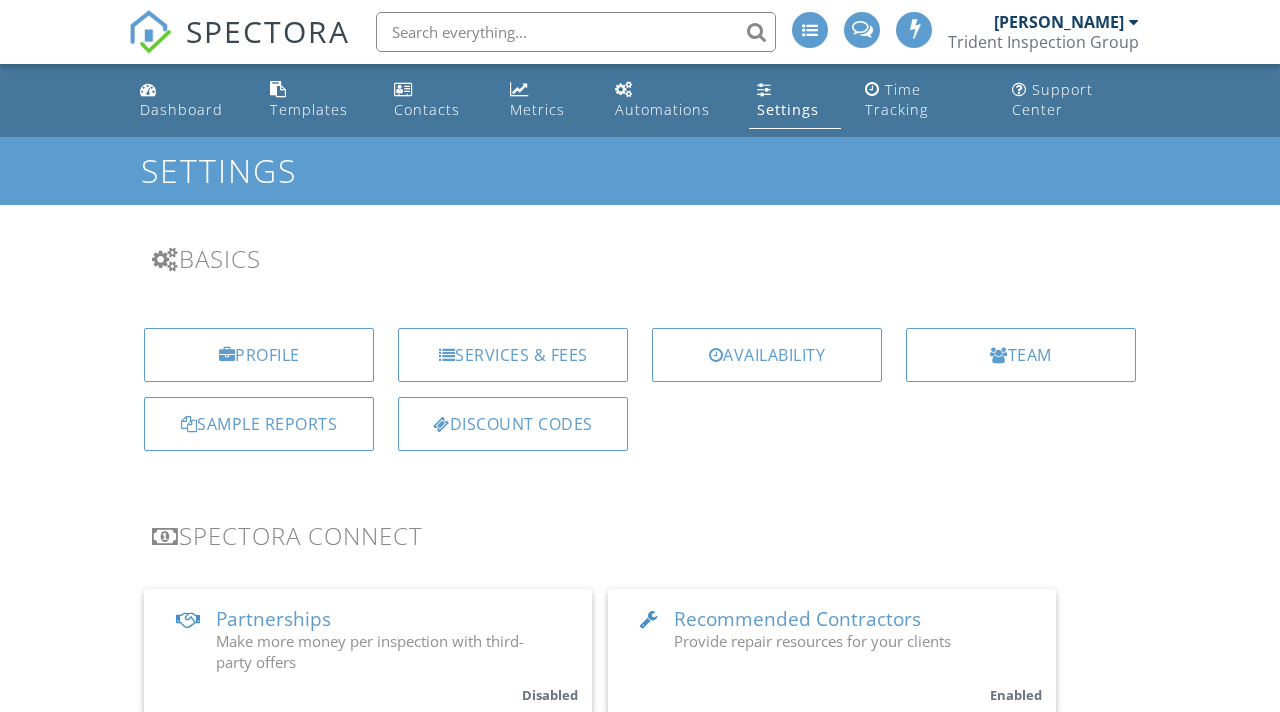 scroll, scrollTop: 0, scrollLeft: 0, axis: both 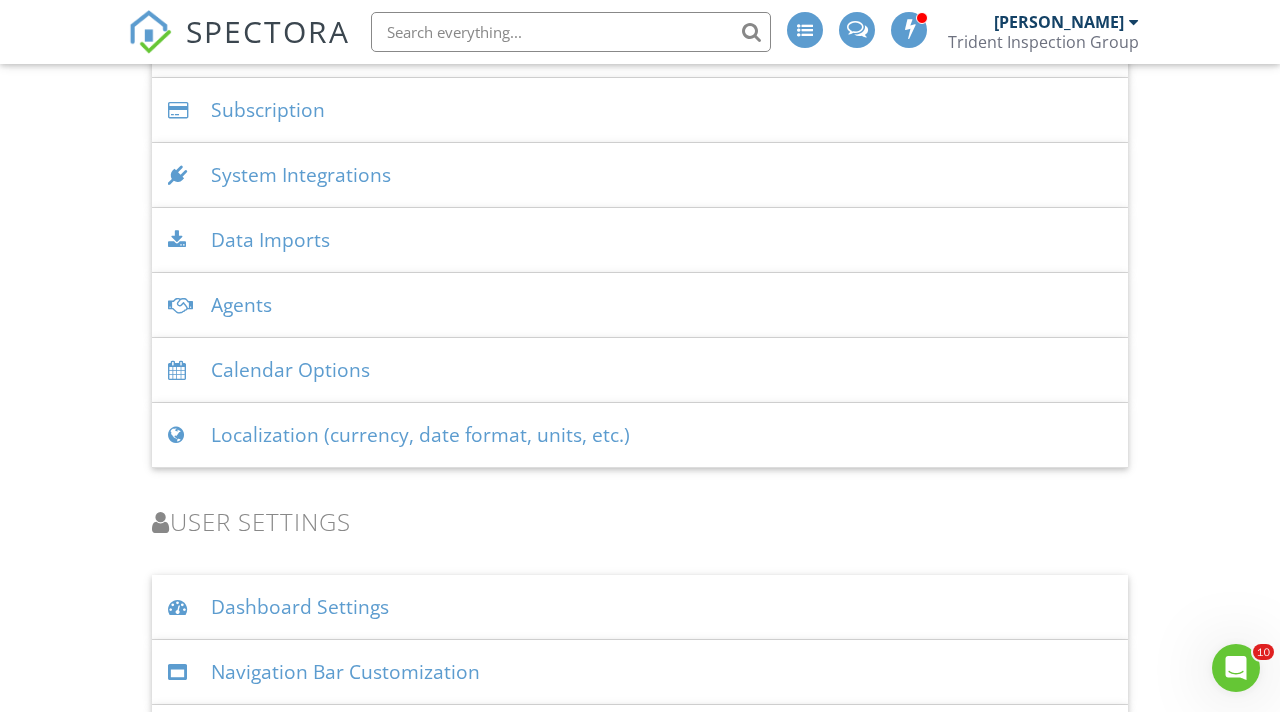 click on "Calendar Options" at bounding box center (640, 370) 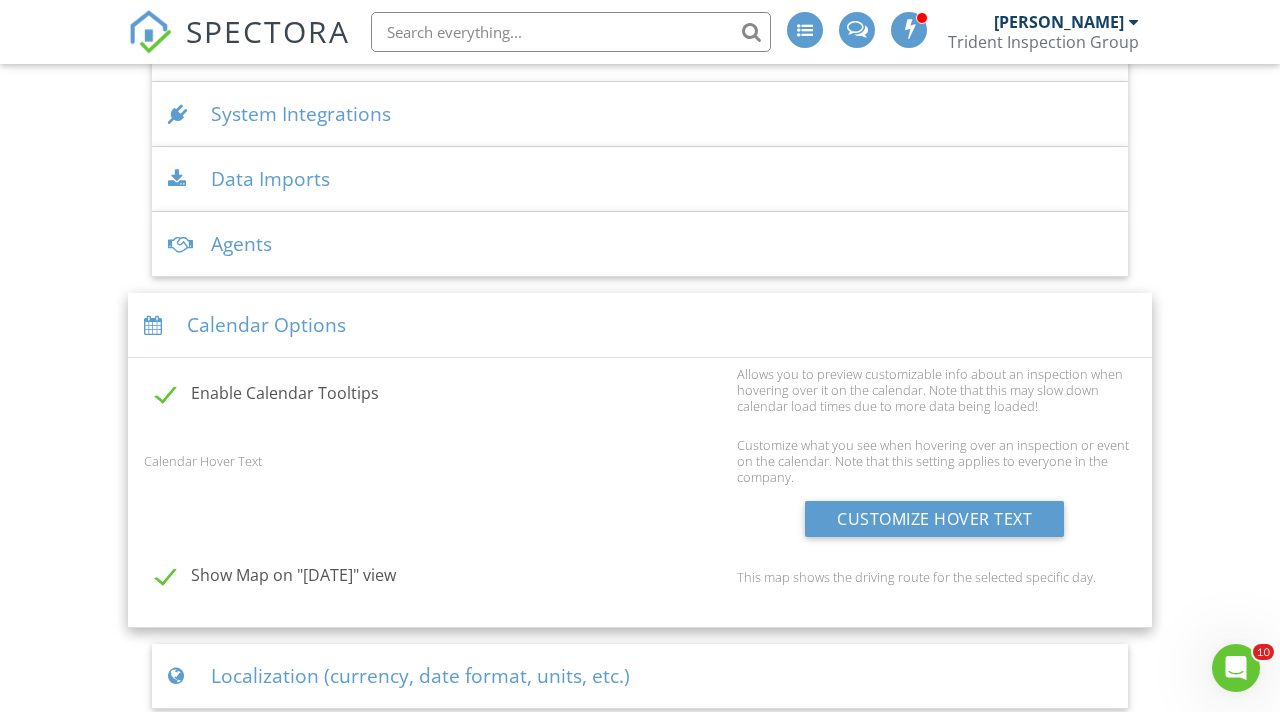 scroll, scrollTop: 2477, scrollLeft: 0, axis: vertical 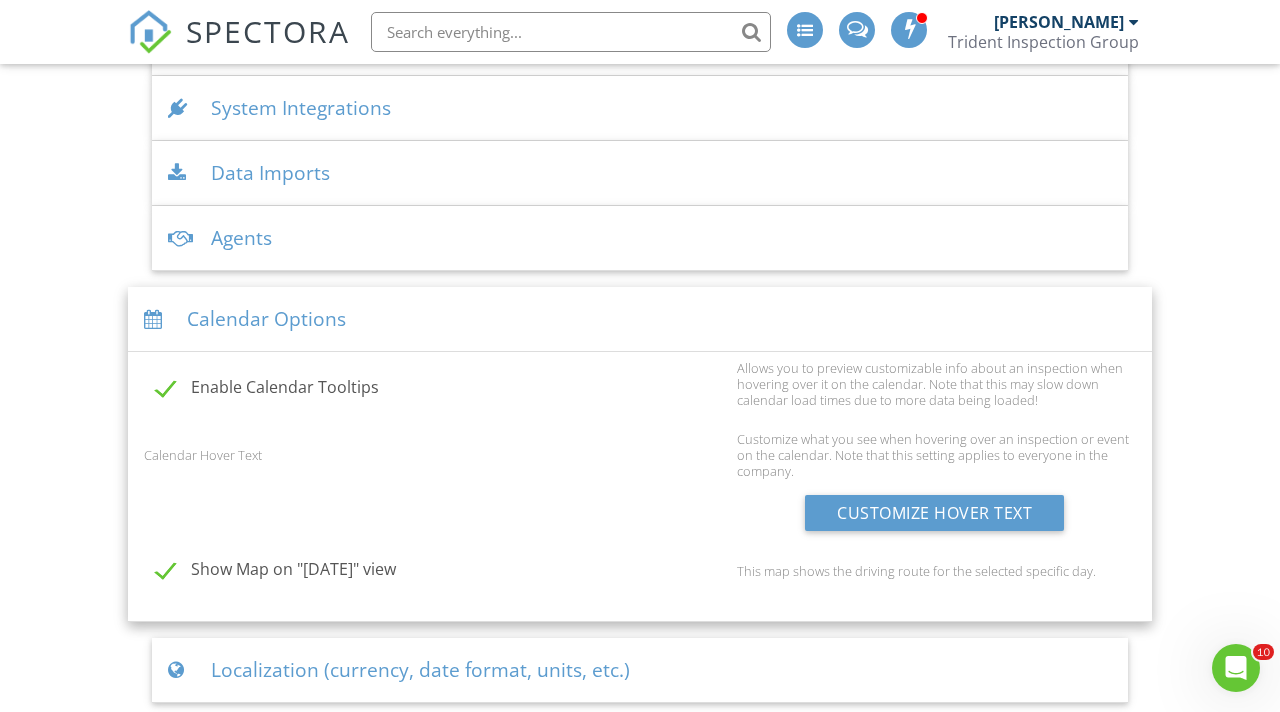 click on "Dashboard
Templates
Contacts
Metrics
Automations
Settings
Time Tracking
Support Center
Settings
Basics
Profile
Services & Fees
Availability
Team
Sample Reports
Discount Codes
Spectora Connect
Partnerships
Make more money per inspection with third-party offers
Disabled
Recommended Contractors
Provide repair resources for your clients
Enabled
Business Tools
Agreements
Signature Type
▼ E-signature (checkbox) E-signature (checkbox) Written Signature E-signature (checkbox)
Written Signature
Client agreement instructions
This text will appear on the client portal under "Sign Agreement(s)"
Inline Style XLarge Large Normal Small Light Small/Light Bold Italic Underline Colors Ordered List Unordered List Align" at bounding box center [640, -672] 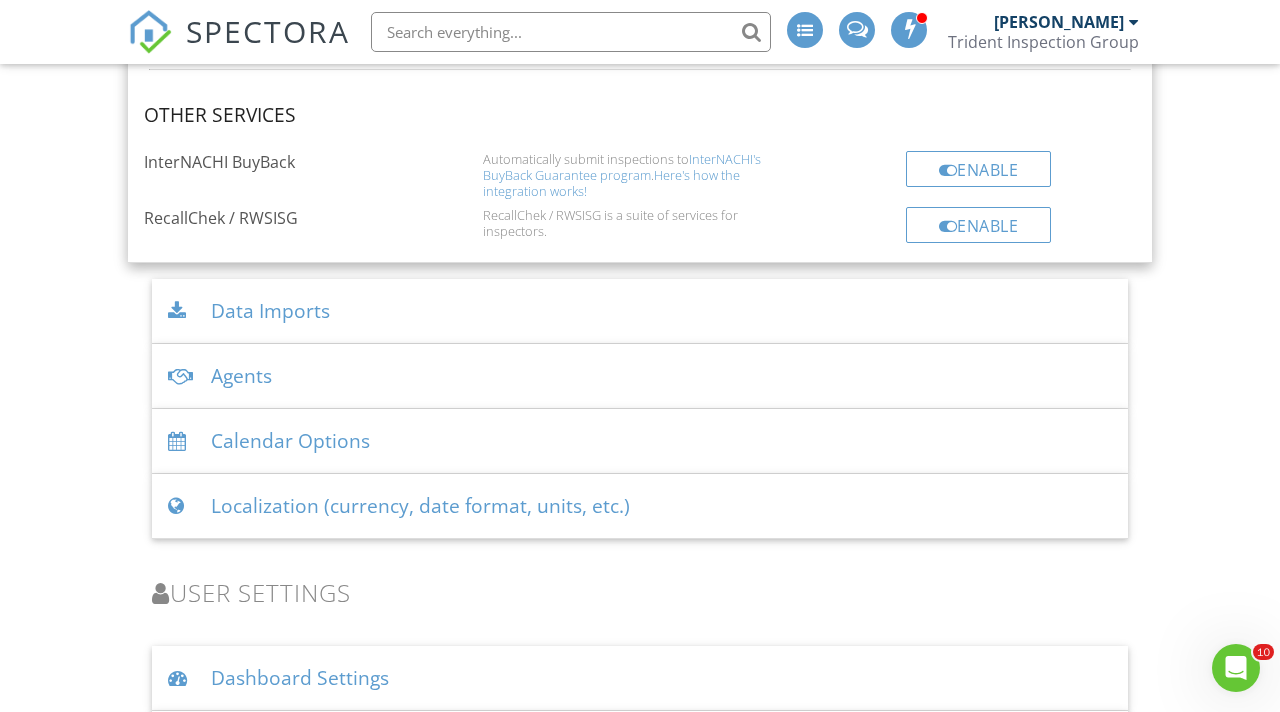 scroll, scrollTop: 3567, scrollLeft: 0, axis: vertical 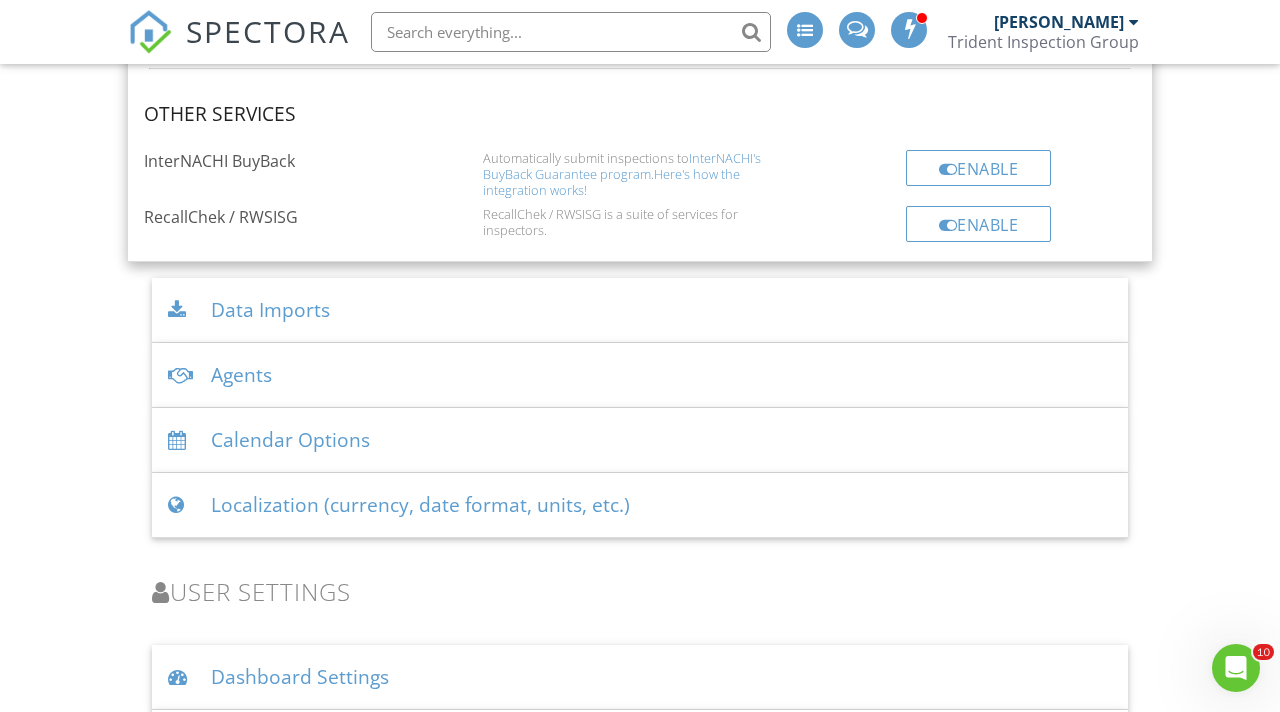 click on "Calendar Options" at bounding box center [640, 440] 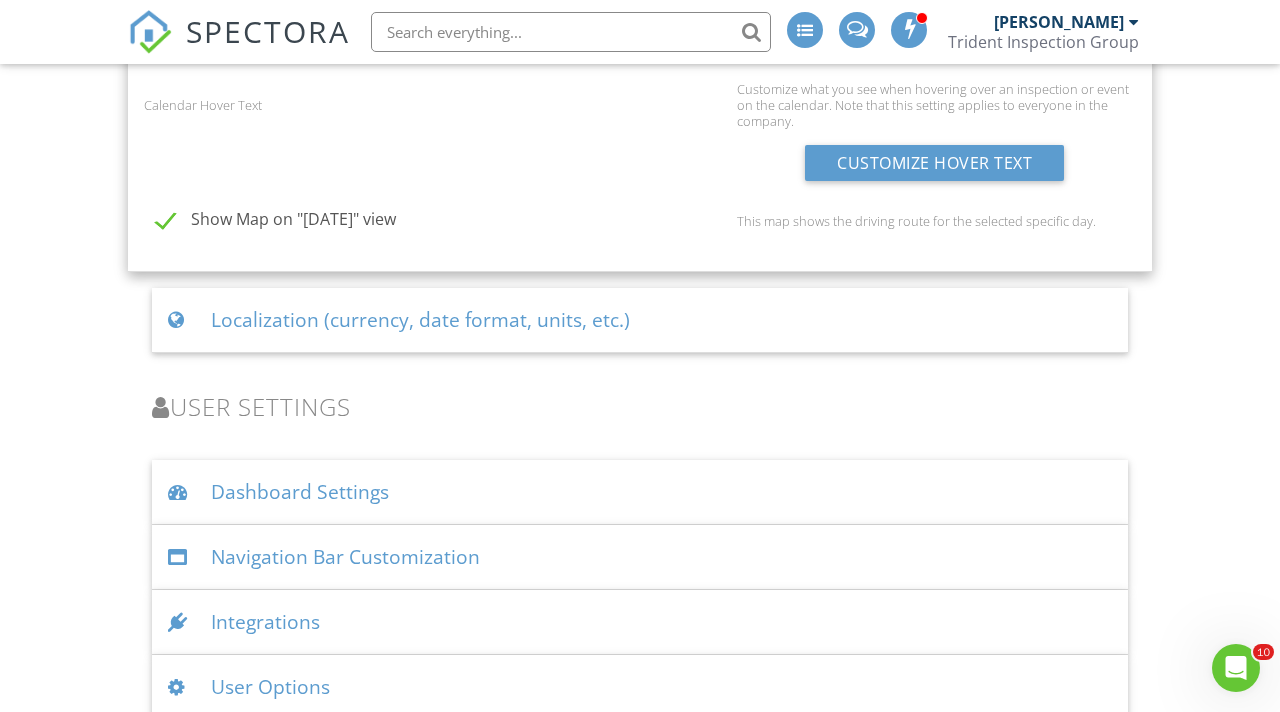 scroll, scrollTop: 2850, scrollLeft: 0, axis: vertical 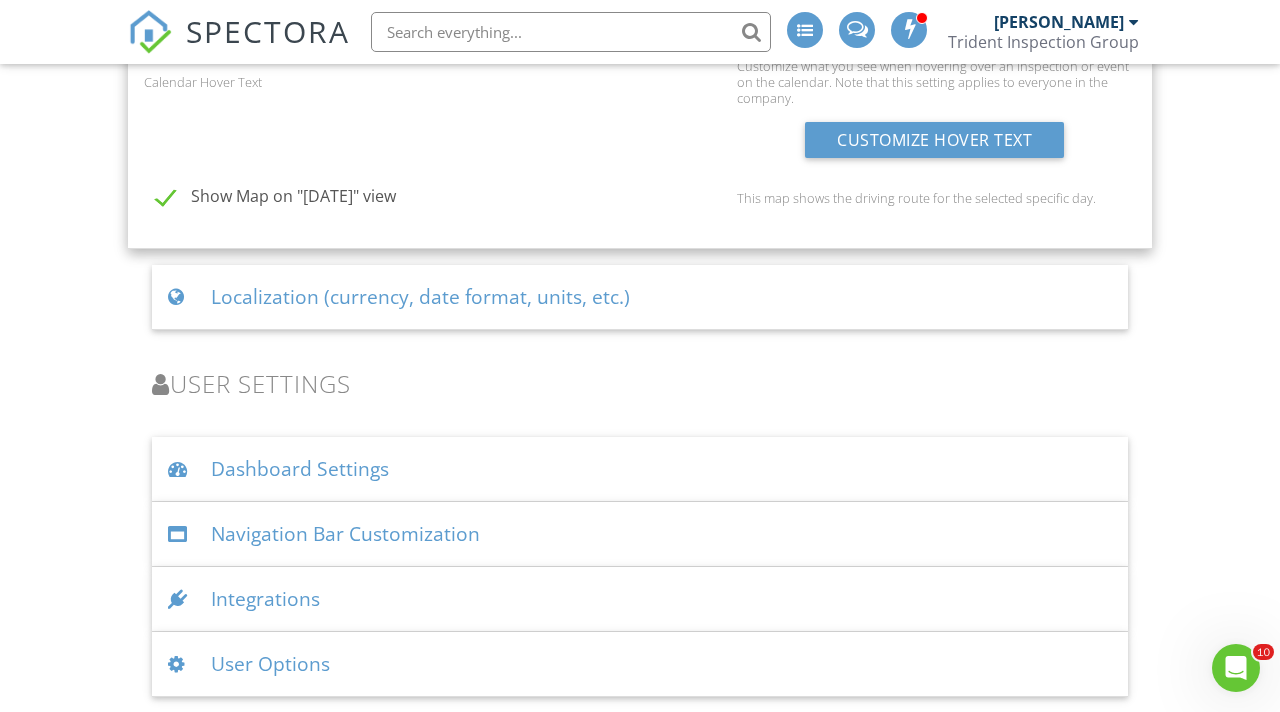click on "Integrations" at bounding box center [640, 599] 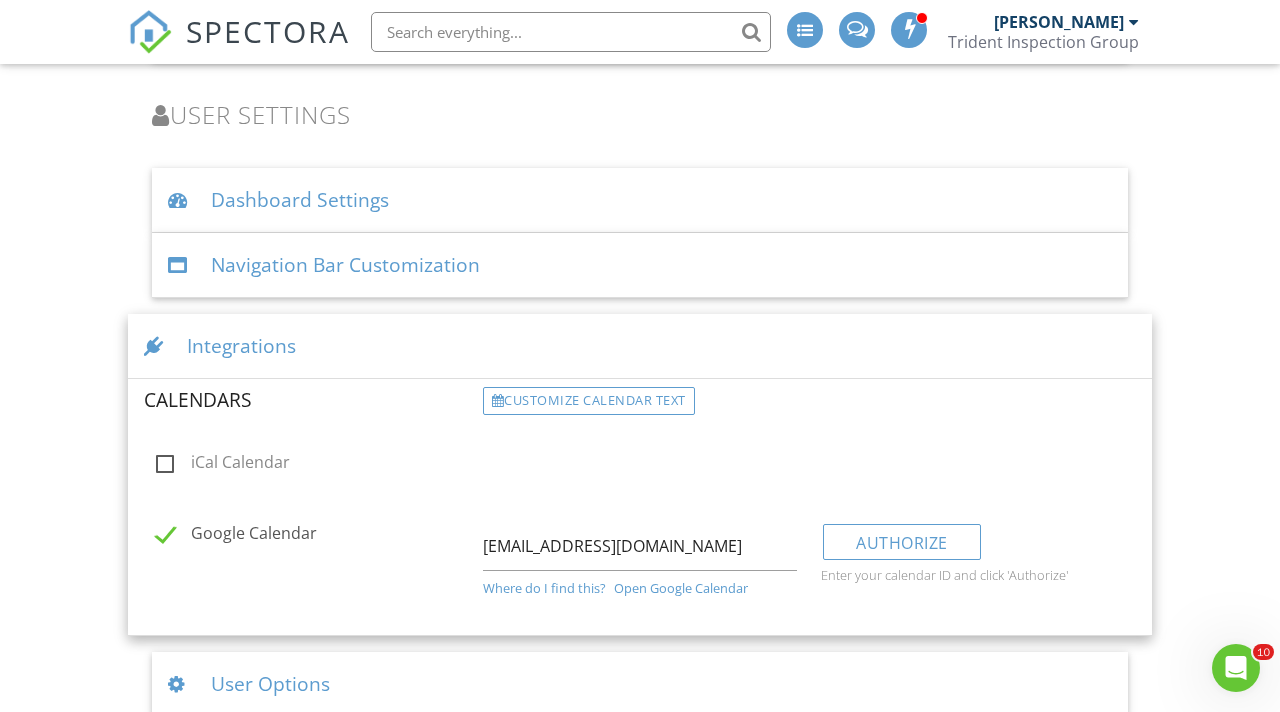 scroll, scrollTop: 3138, scrollLeft: 0, axis: vertical 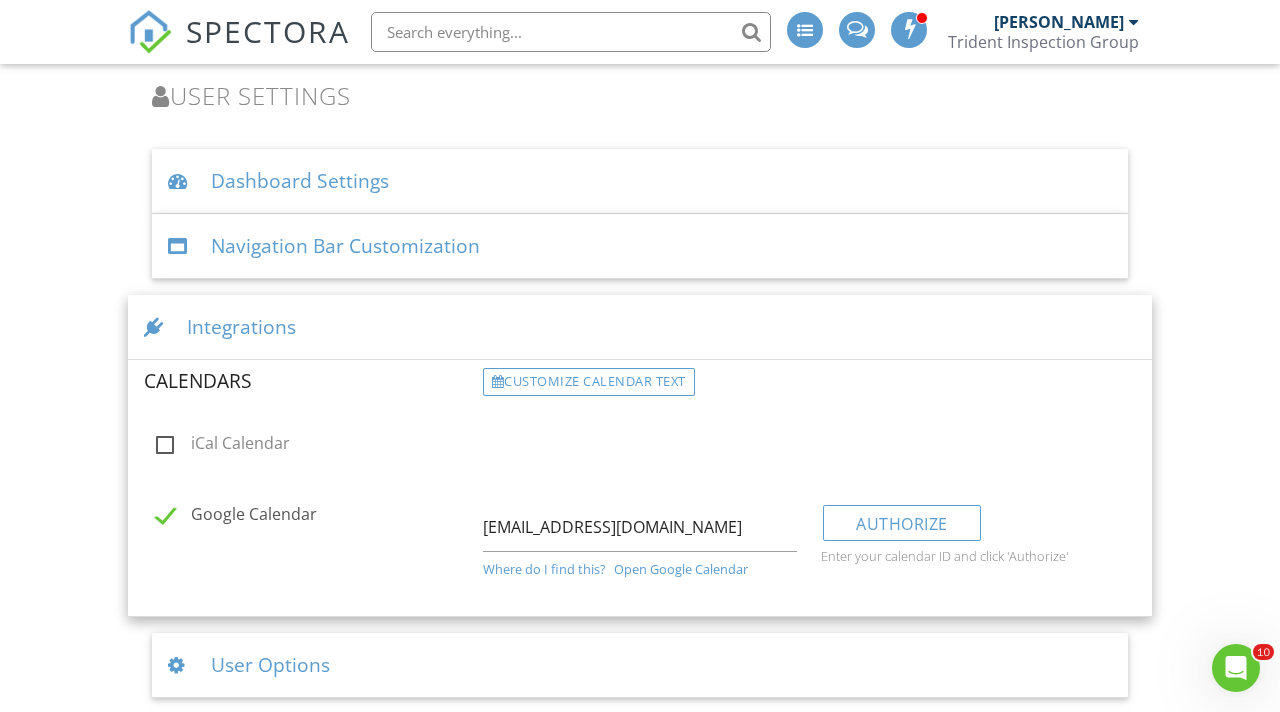 click on "Google Calendar
tridentinspectiongroup@gmail.com
Where do I find this?
Open Google Calendar
Authorize
Enter your calendar ID and click 'Authorize'" at bounding box center [640, 543] 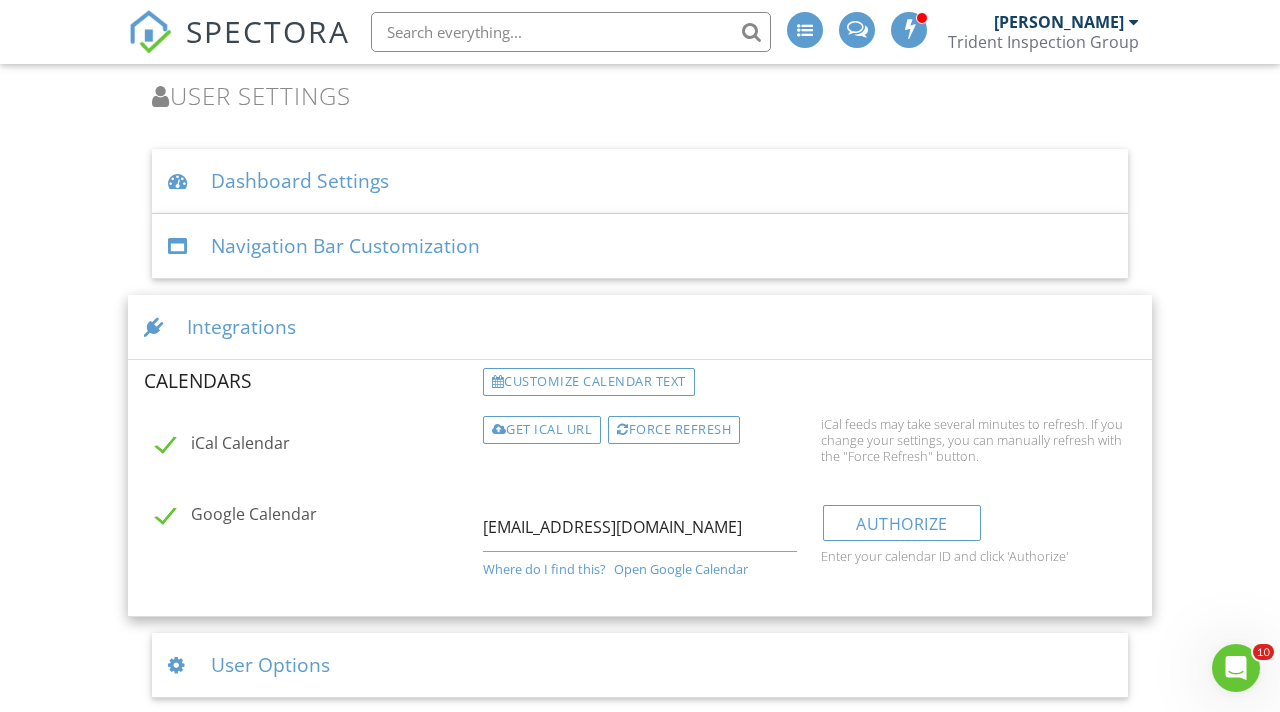 click on "iCal Calendar" at bounding box center (313, 446) 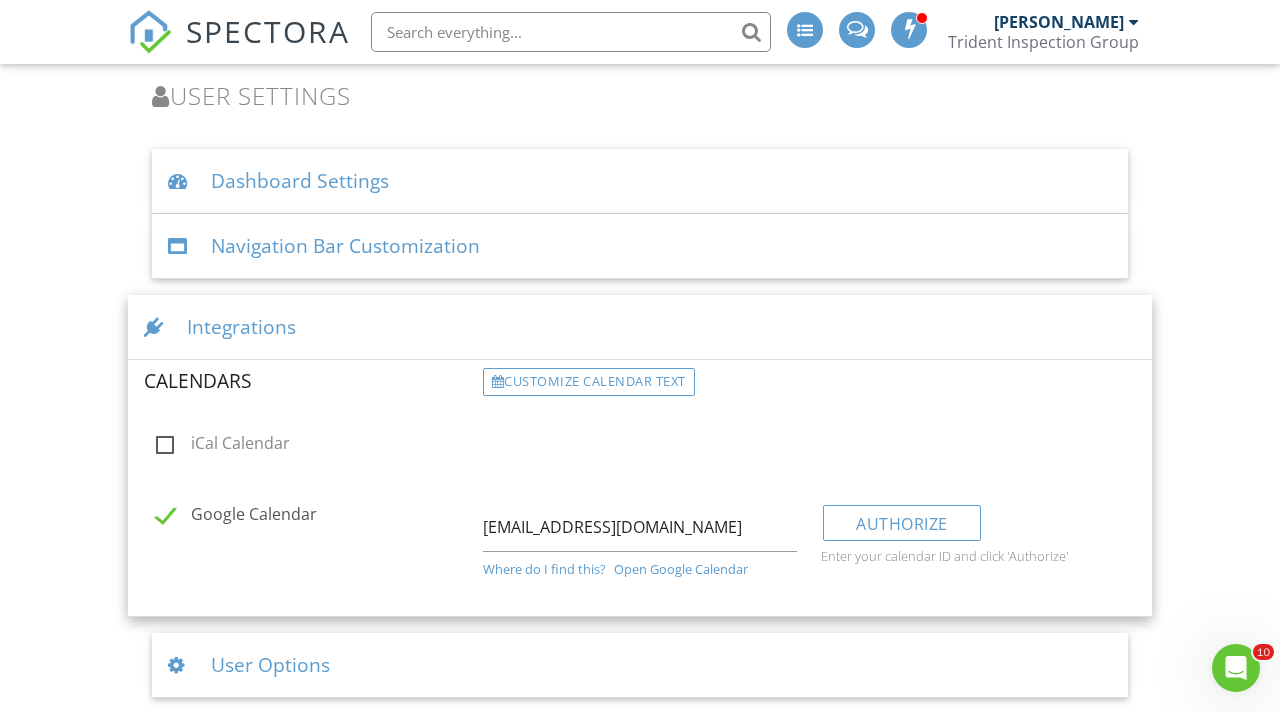 click at bounding box center (1134, 22) 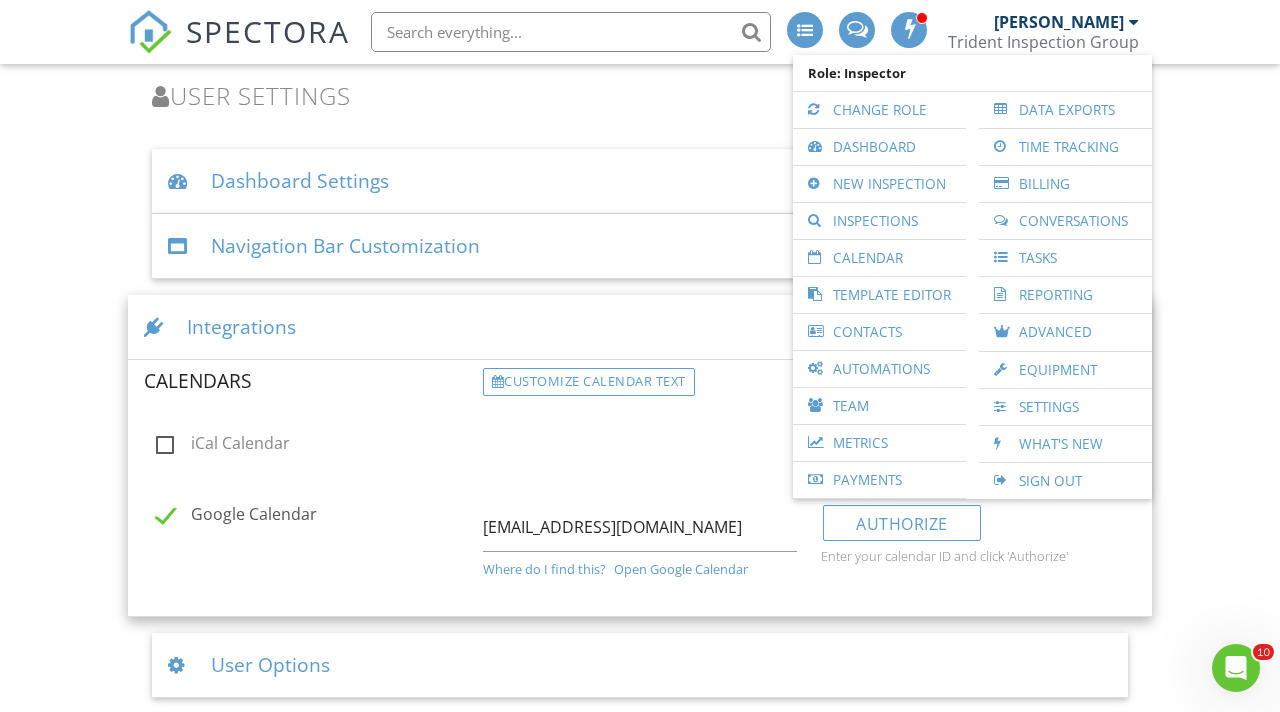 click at bounding box center [1134, 22] 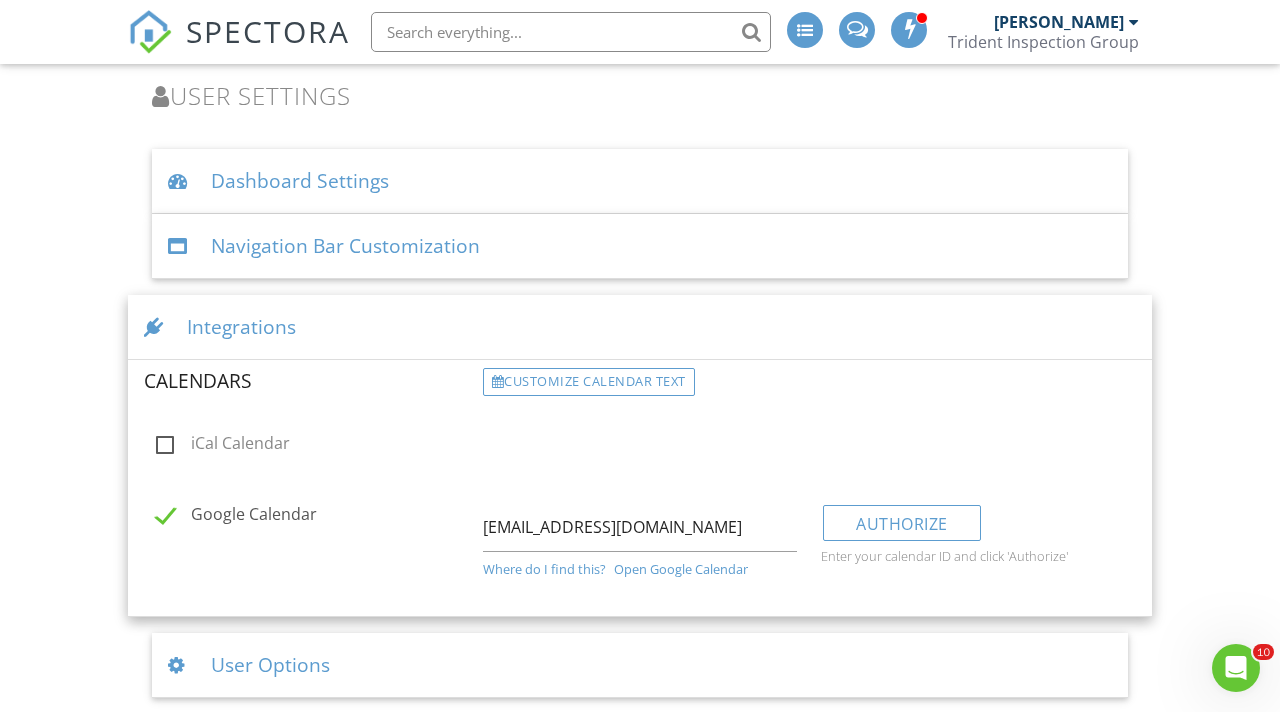 click on "Where do I find this?" at bounding box center [544, 569] 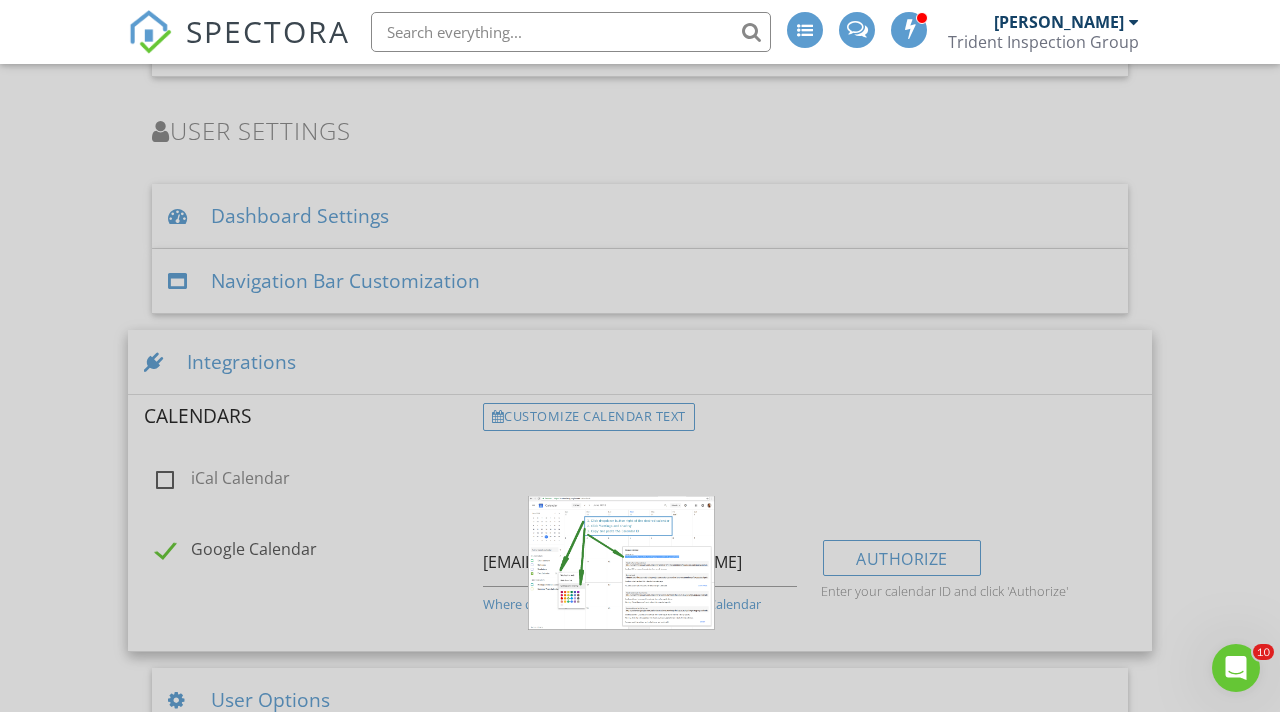 scroll, scrollTop: 3102, scrollLeft: 0, axis: vertical 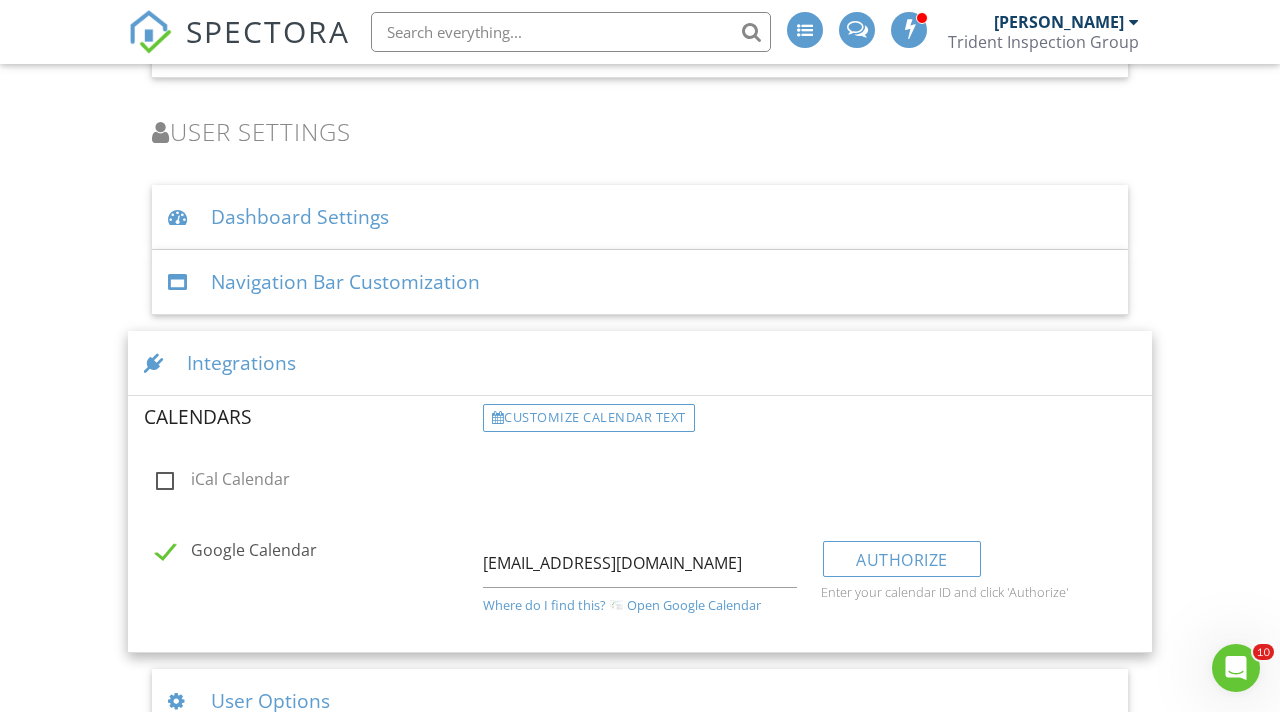 click on "Where do I find this?" at bounding box center [544, 605] 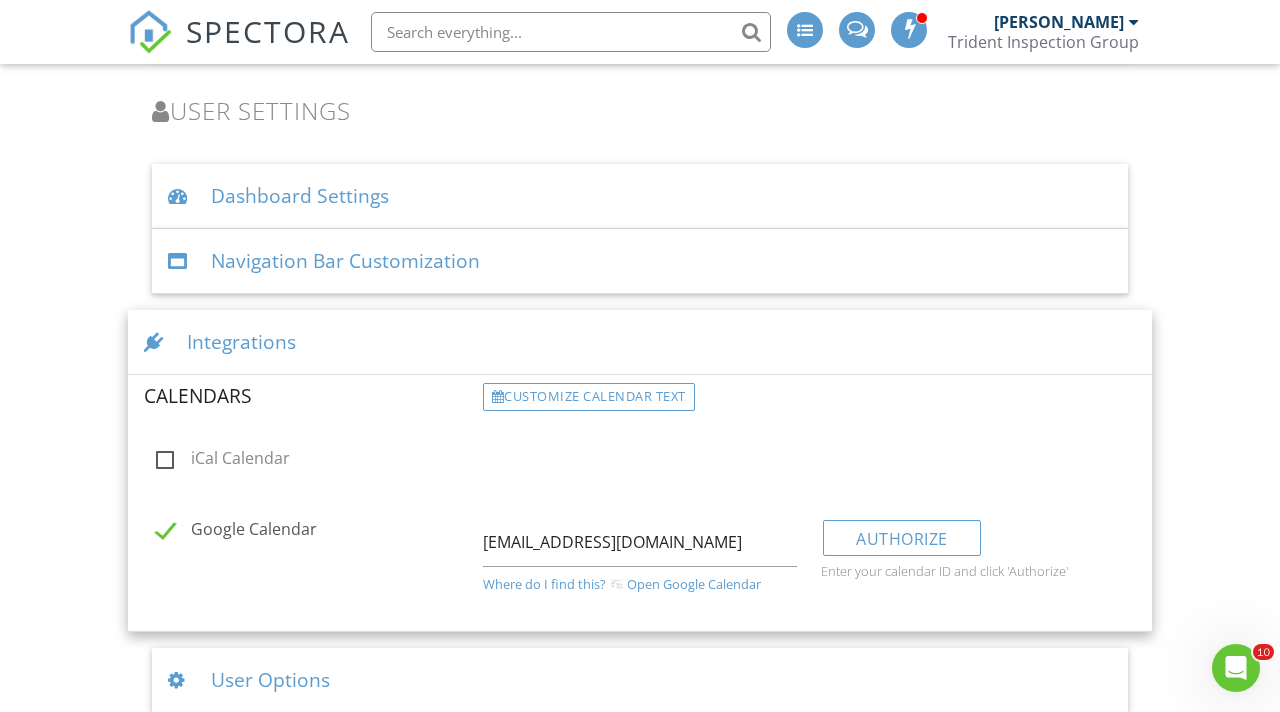 scroll, scrollTop: 3138, scrollLeft: 0, axis: vertical 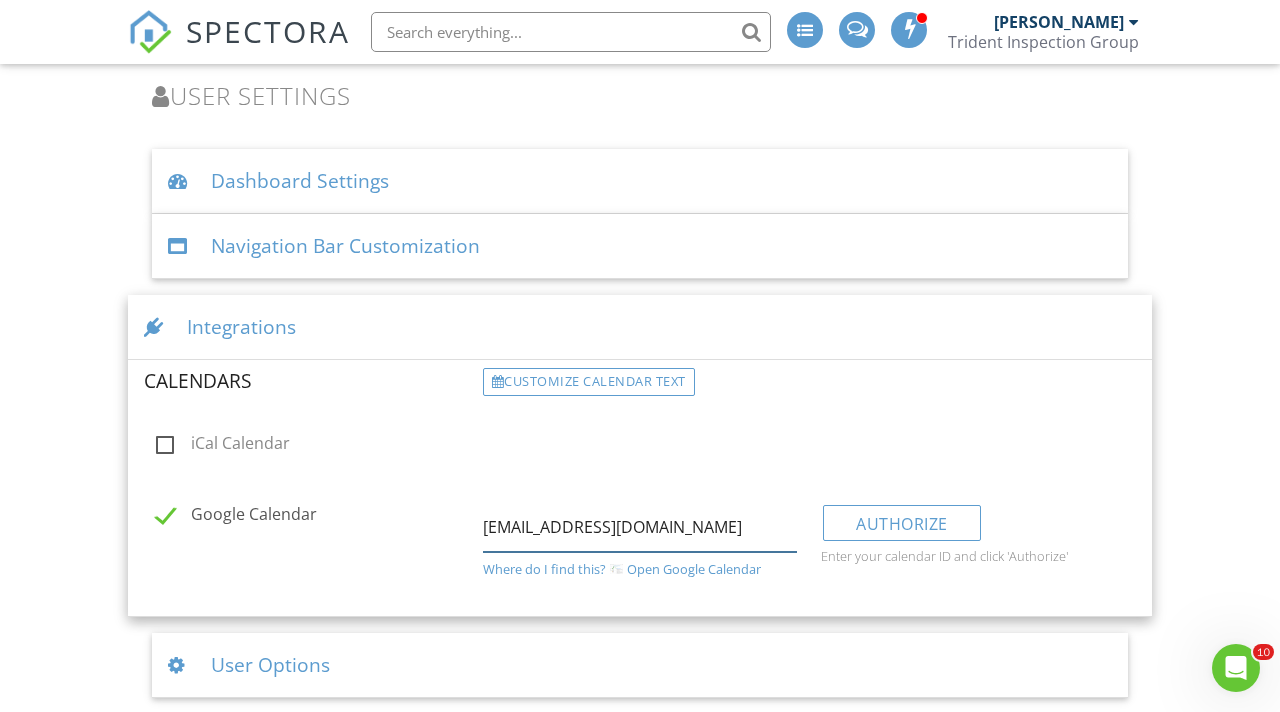 click on "tridentinspectiongroup@gmail.com" at bounding box center [640, 527] 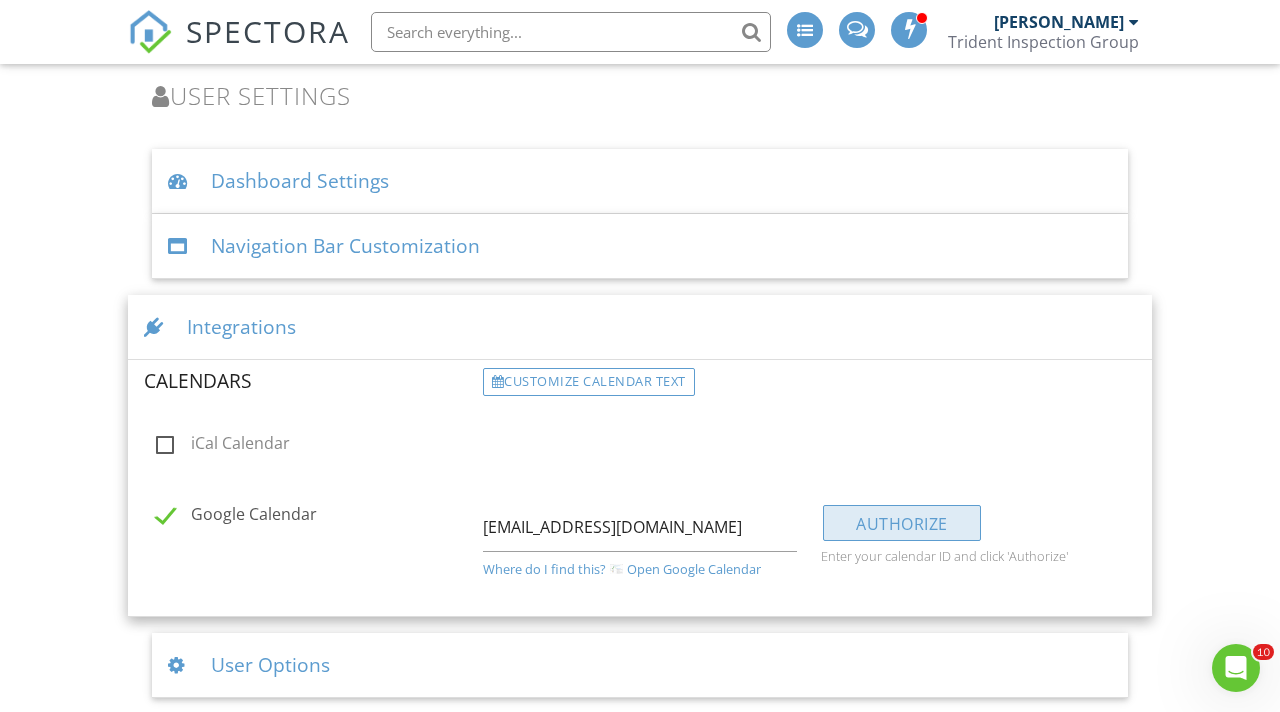 click on "Authorize" at bounding box center (902, 523) 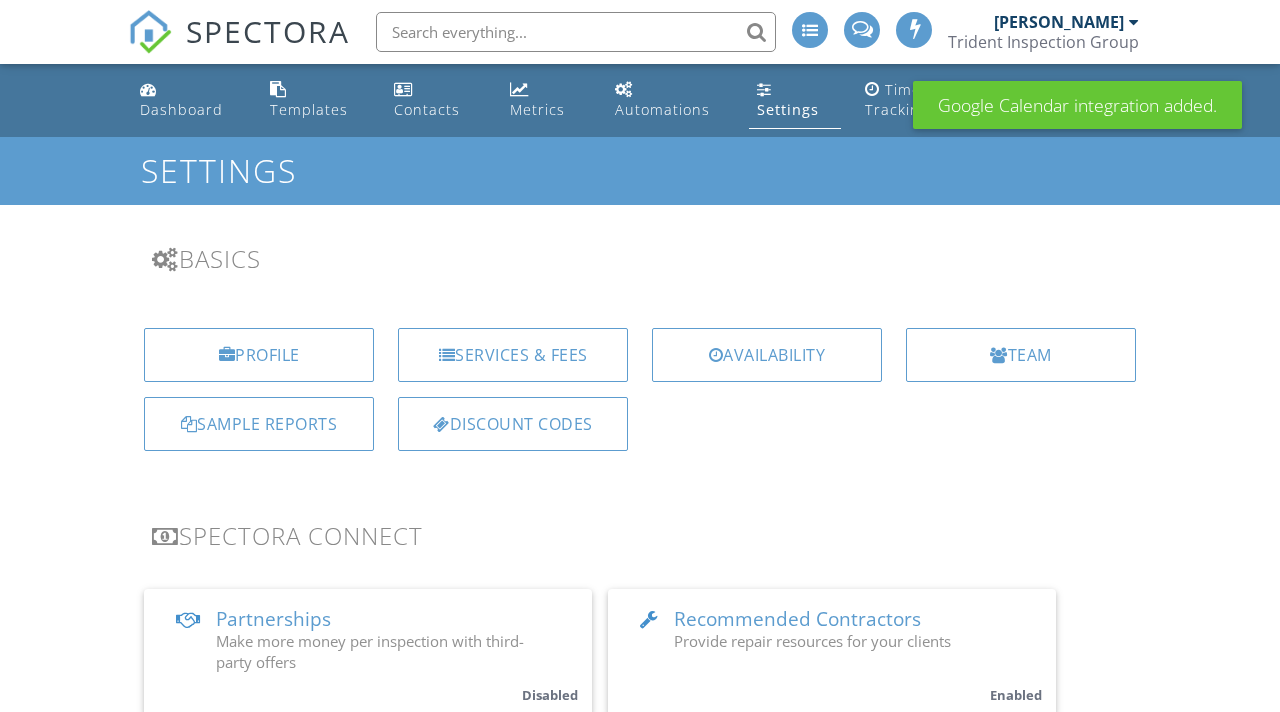 scroll, scrollTop: 2898, scrollLeft: 0, axis: vertical 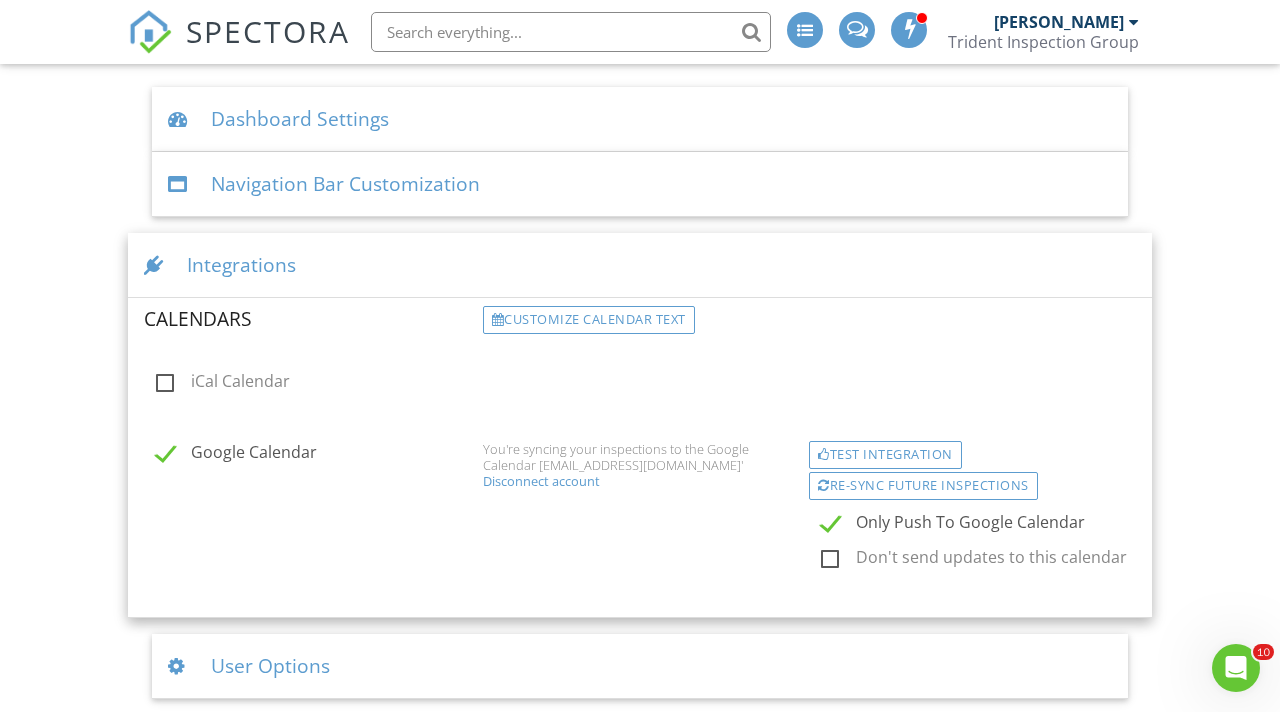 click on "Don't send updates to this calendar" at bounding box center (990, 560) 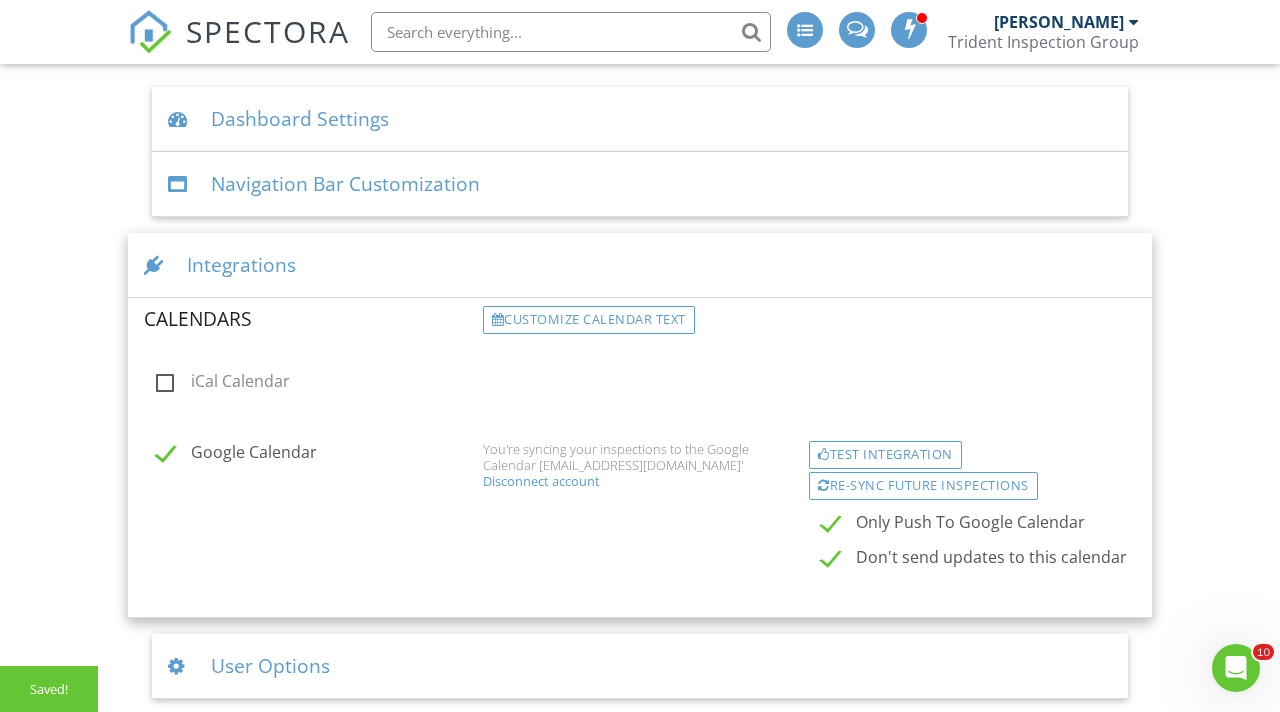click on "Don't send updates to this calendar" at bounding box center (990, 560) 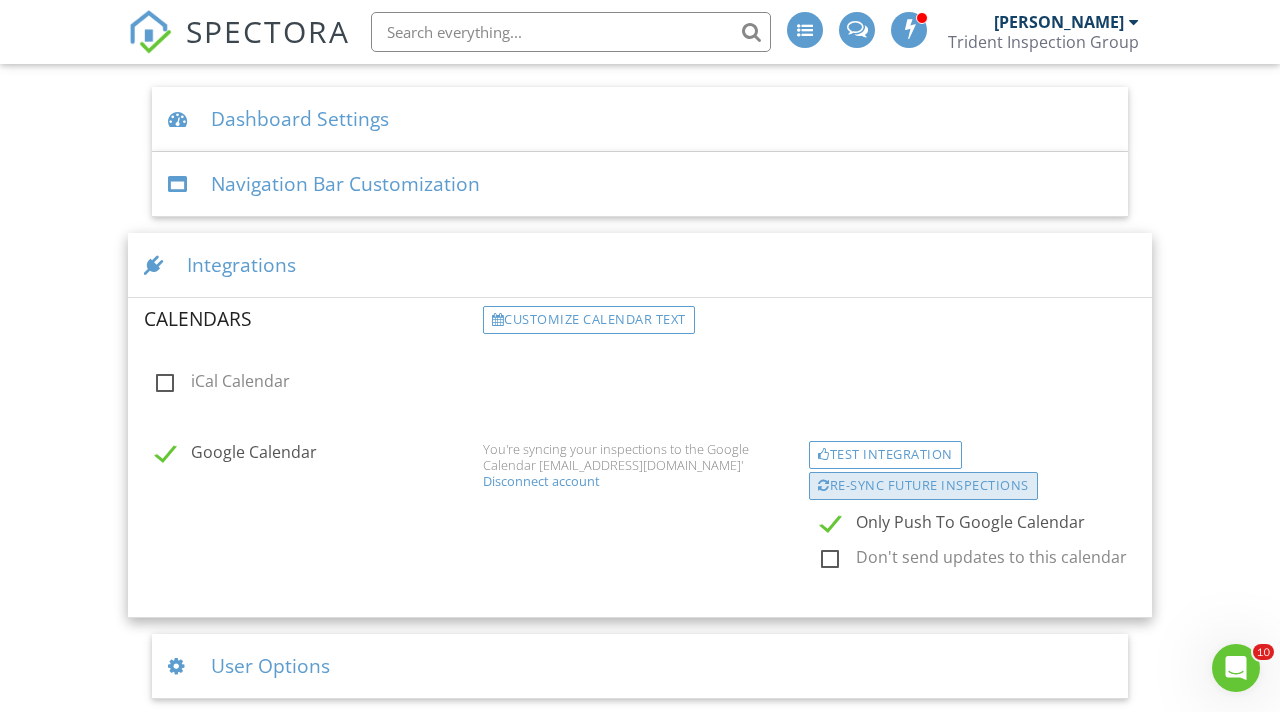 click on "Re-sync future inspections" at bounding box center [923, 486] 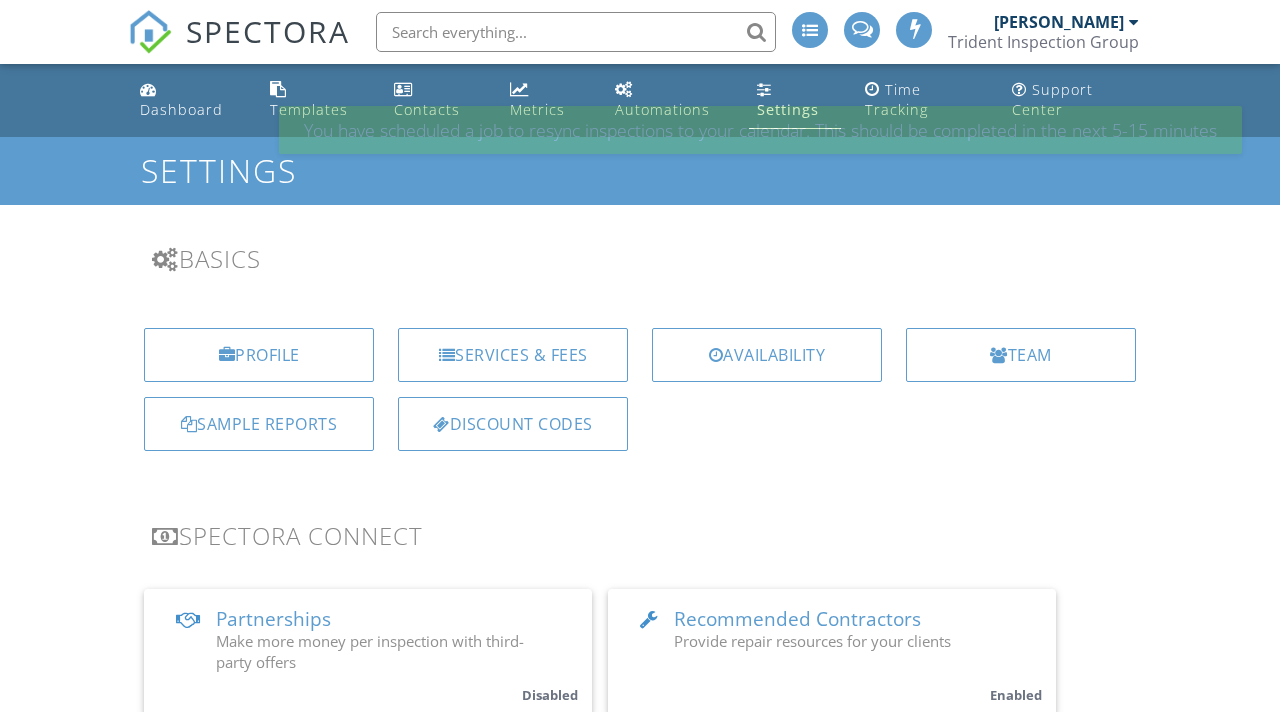 scroll, scrollTop: 2840, scrollLeft: 0, axis: vertical 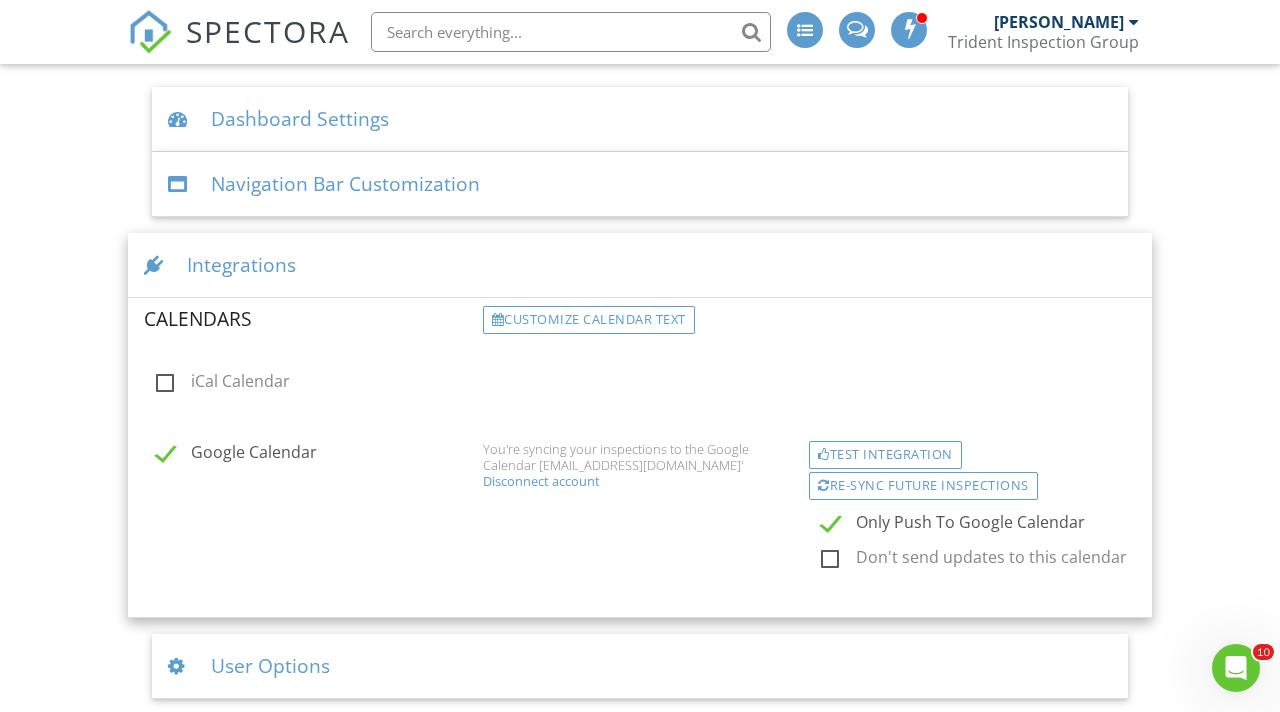 click on "User Options" at bounding box center [640, 666] 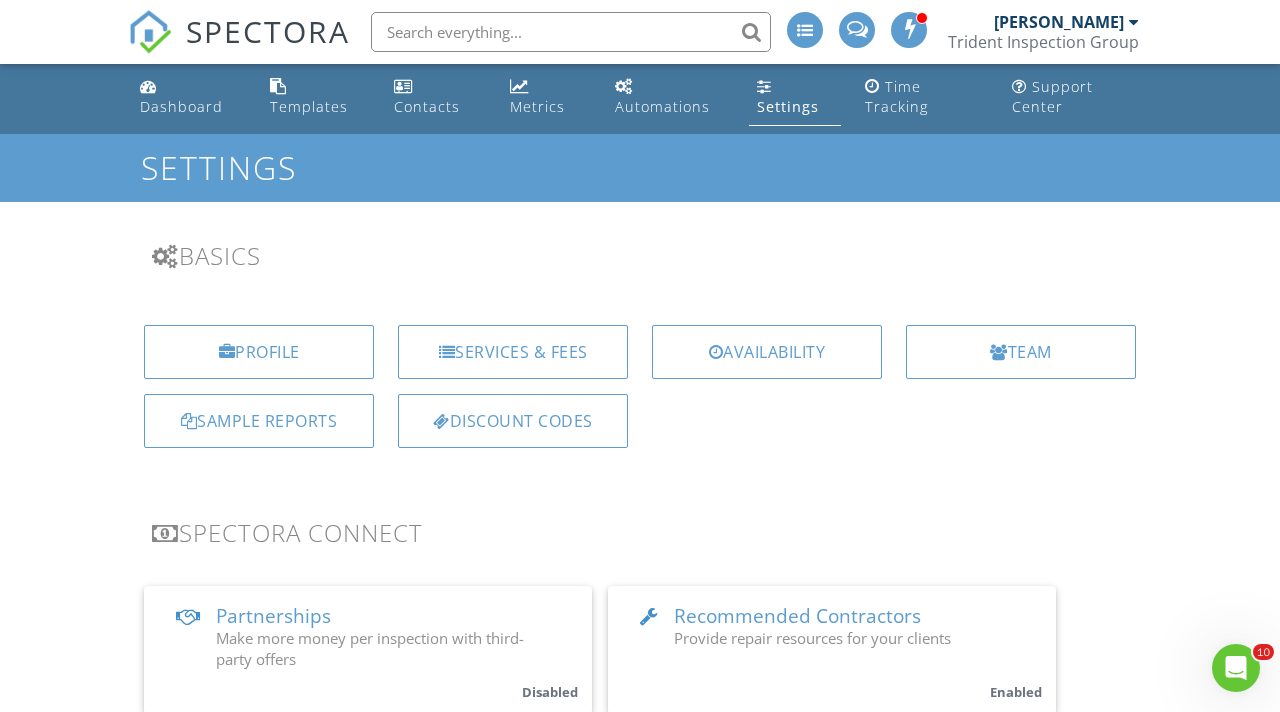 scroll, scrollTop: 0, scrollLeft: 0, axis: both 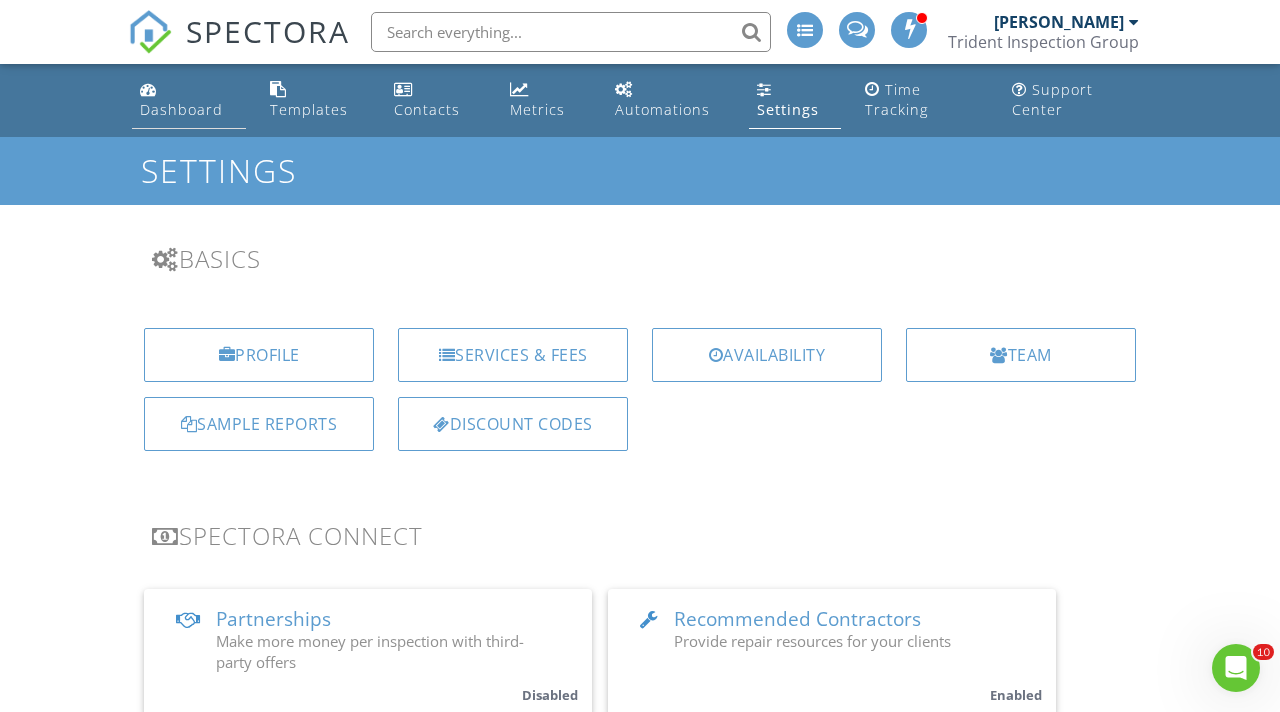 click on "Dashboard" at bounding box center [181, 109] 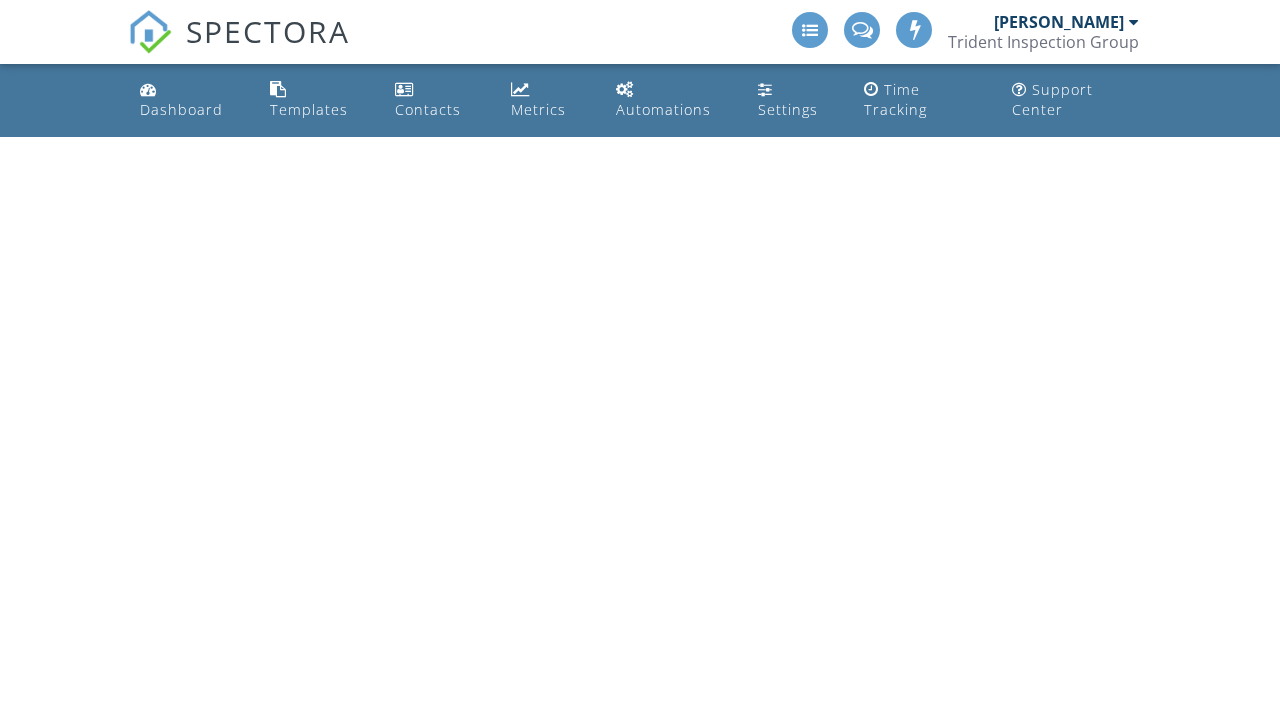 scroll, scrollTop: 0, scrollLeft: 0, axis: both 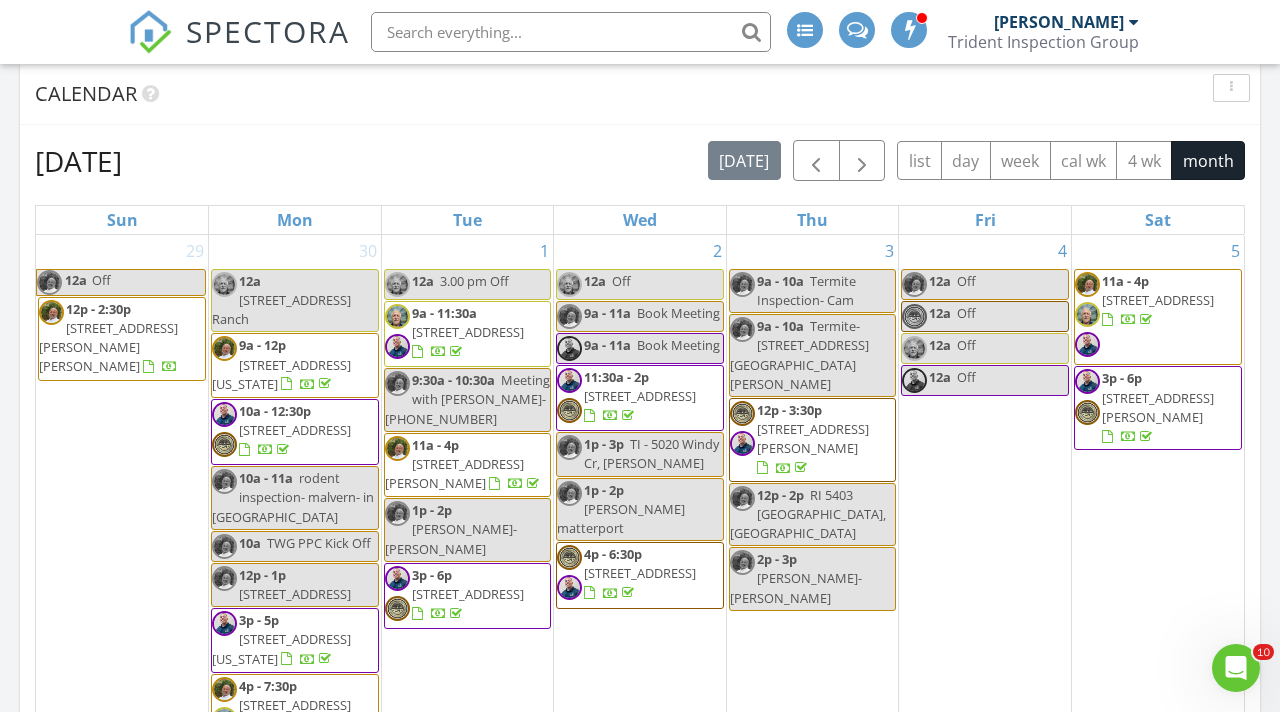 click on "[DATE] [DATE] list day week cal wk 4 wk month Sun Mon Tue Wed Thu Fri Sat 29
12a
Off
12p - 2:30p
[STREET_ADDRESS][PERSON_NAME][PERSON_NAME]
30
12a
[STREET_ADDRESS]
9a - 12p
[STREET_ADDRESS][US_STATE]
10a - 12:30p
[STREET_ADDRESS]
10a - 11a" at bounding box center [640, 1129] 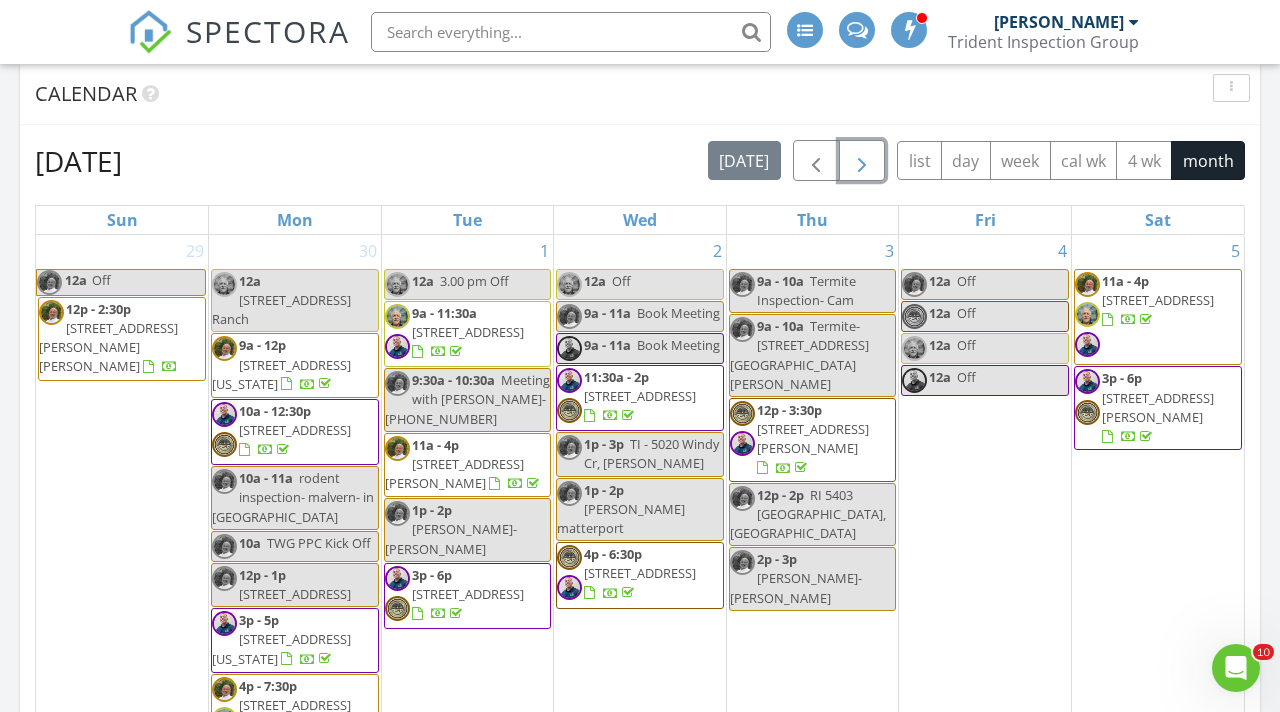 click at bounding box center (862, 161) 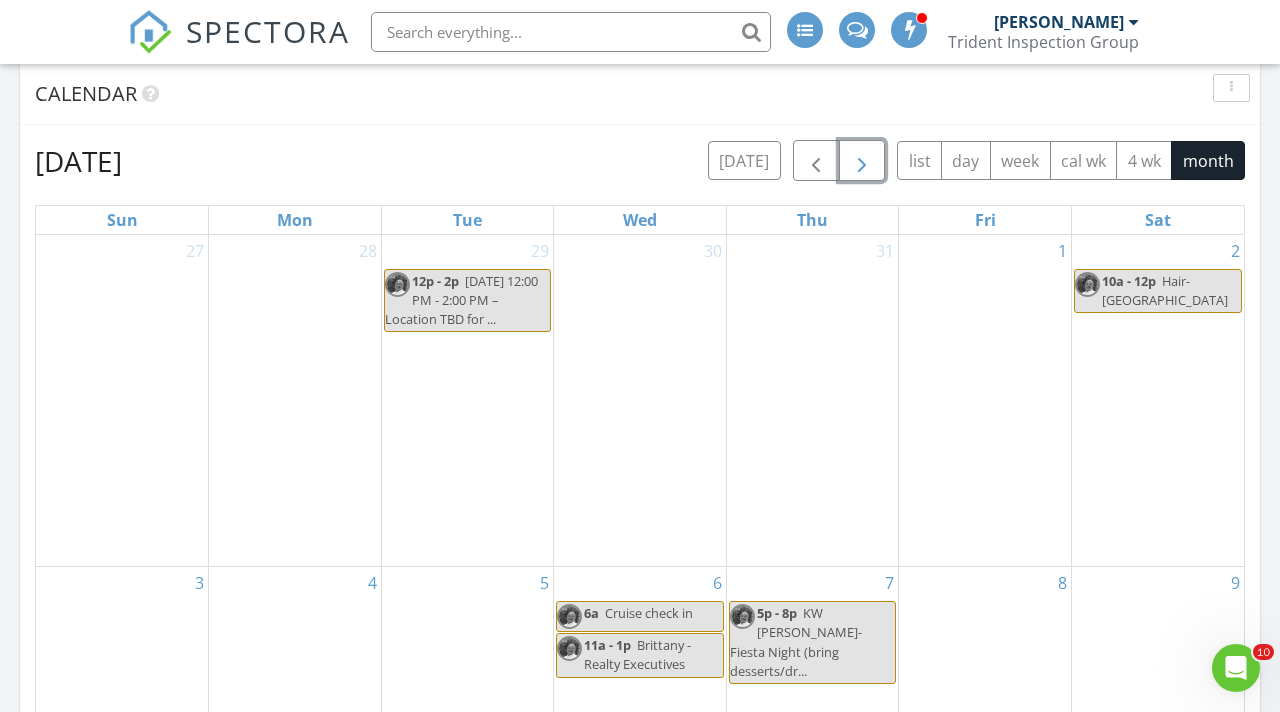 click at bounding box center [862, 161] 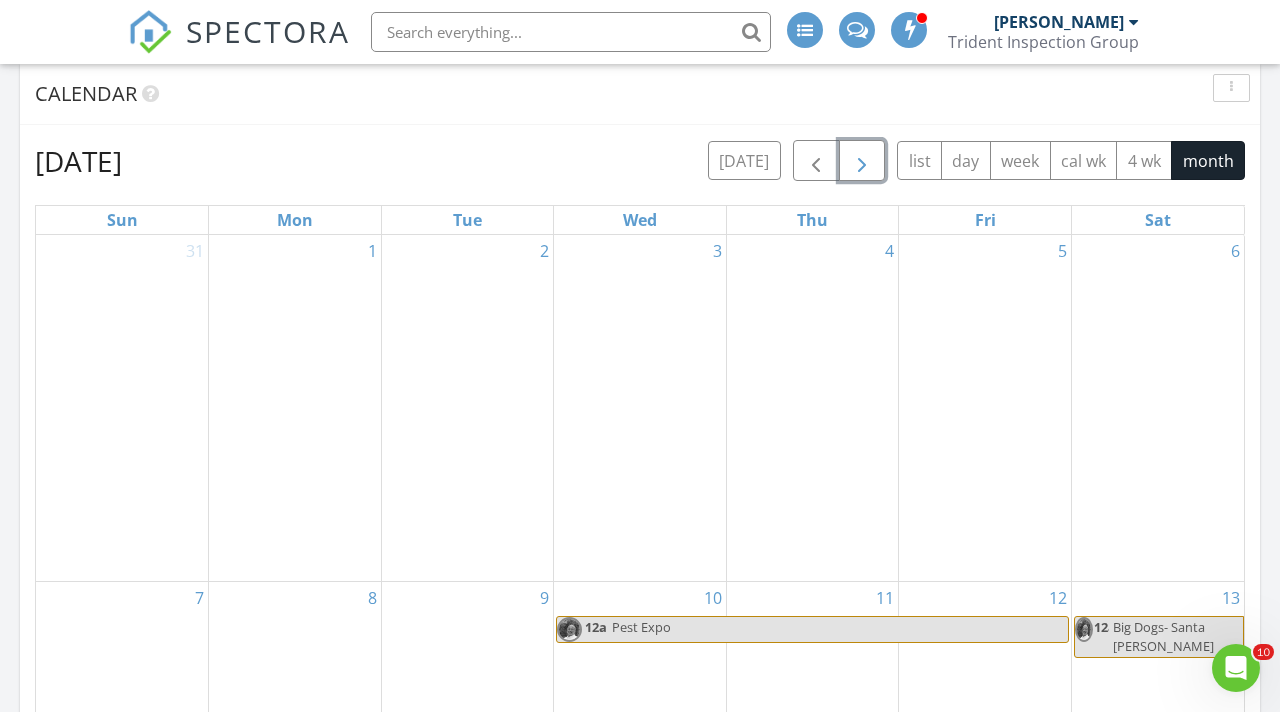 click at bounding box center (862, 161) 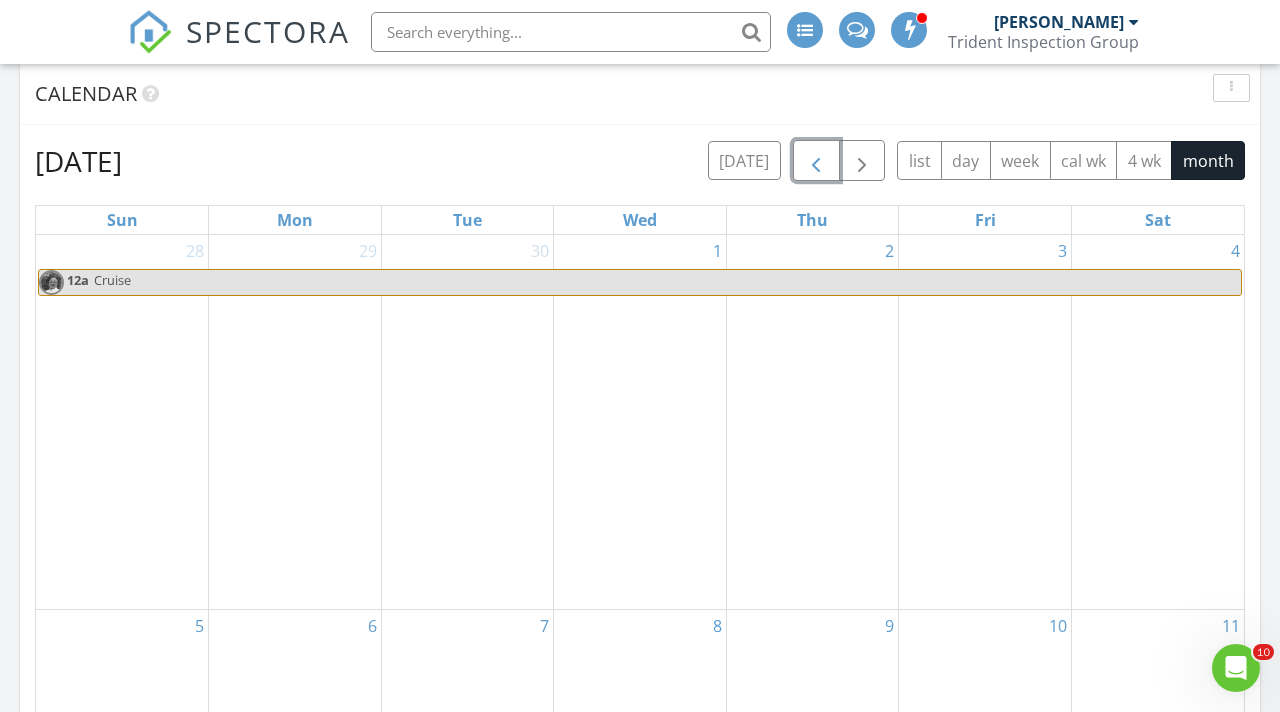 click at bounding box center (816, 161) 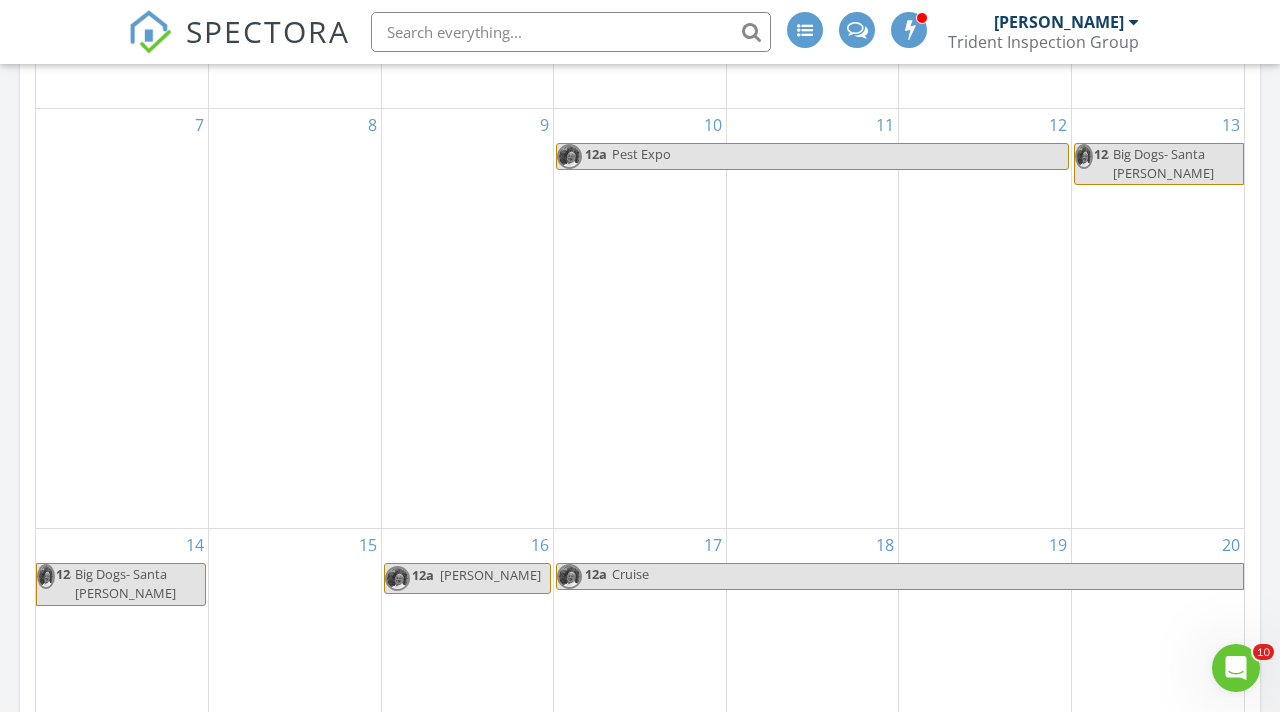 scroll, scrollTop: 708, scrollLeft: 0, axis: vertical 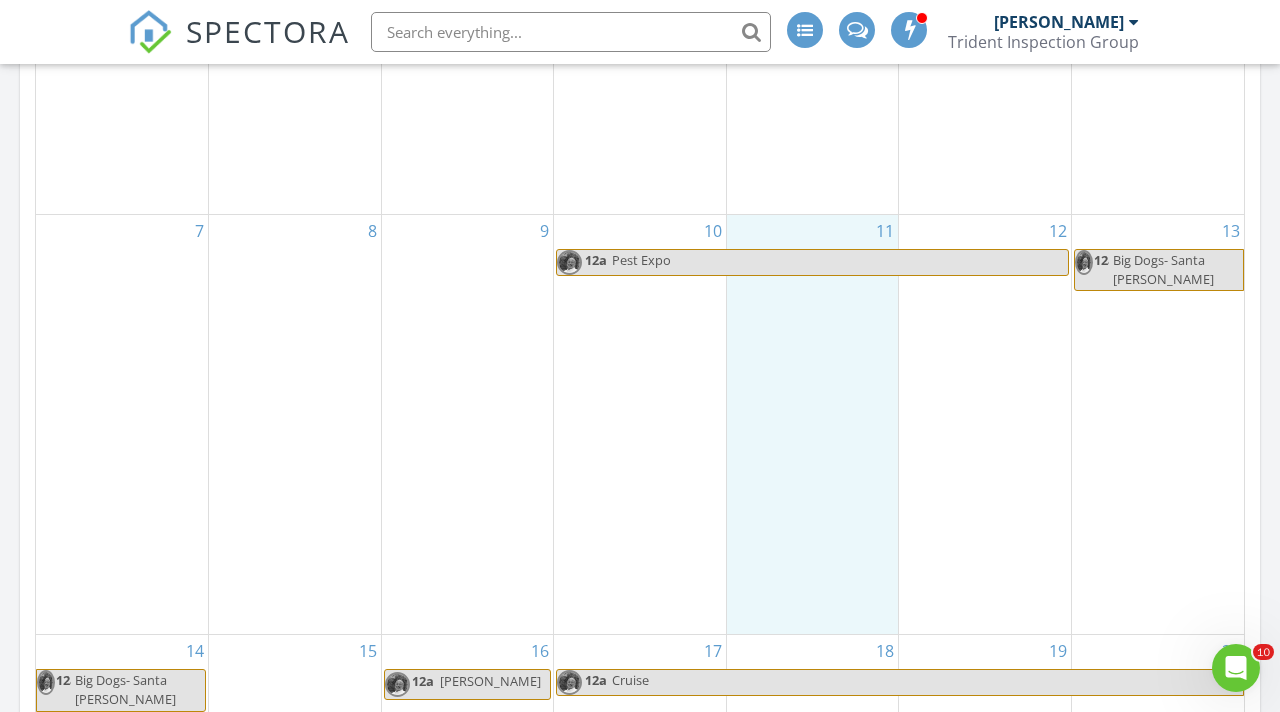 click on "11" at bounding box center [813, 424] 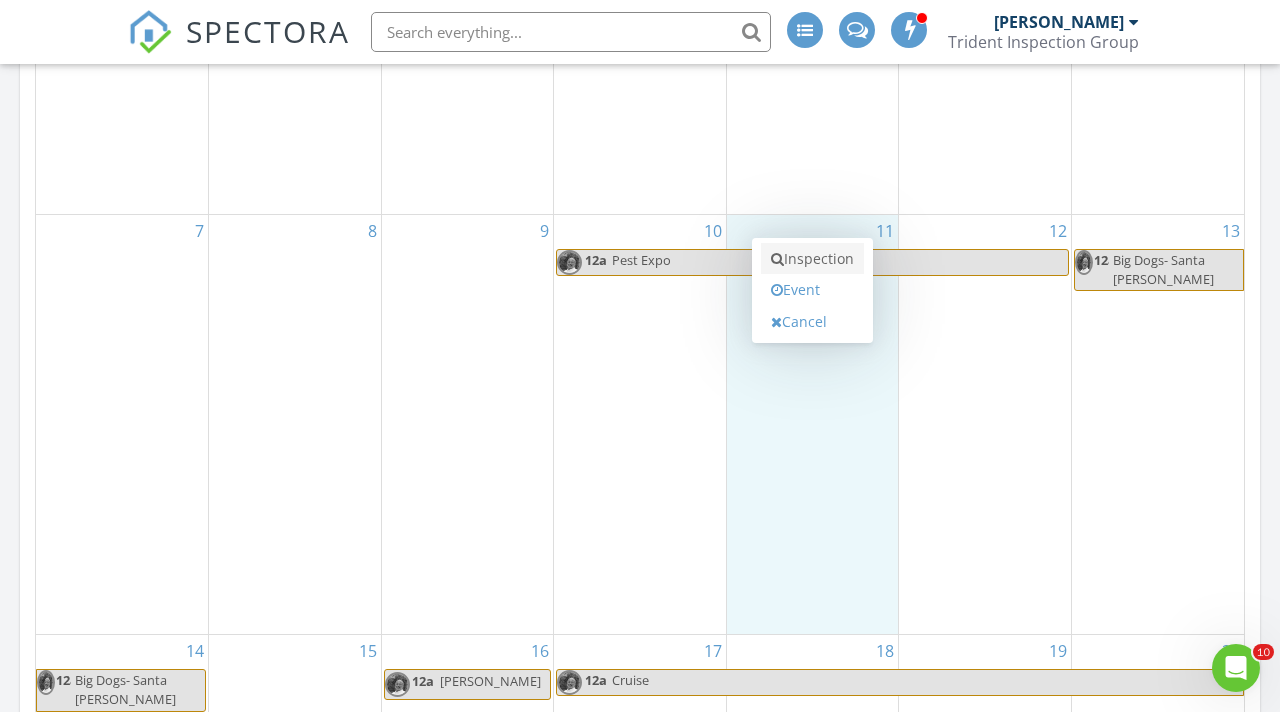 click on "Inspection" at bounding box center (812, 259) 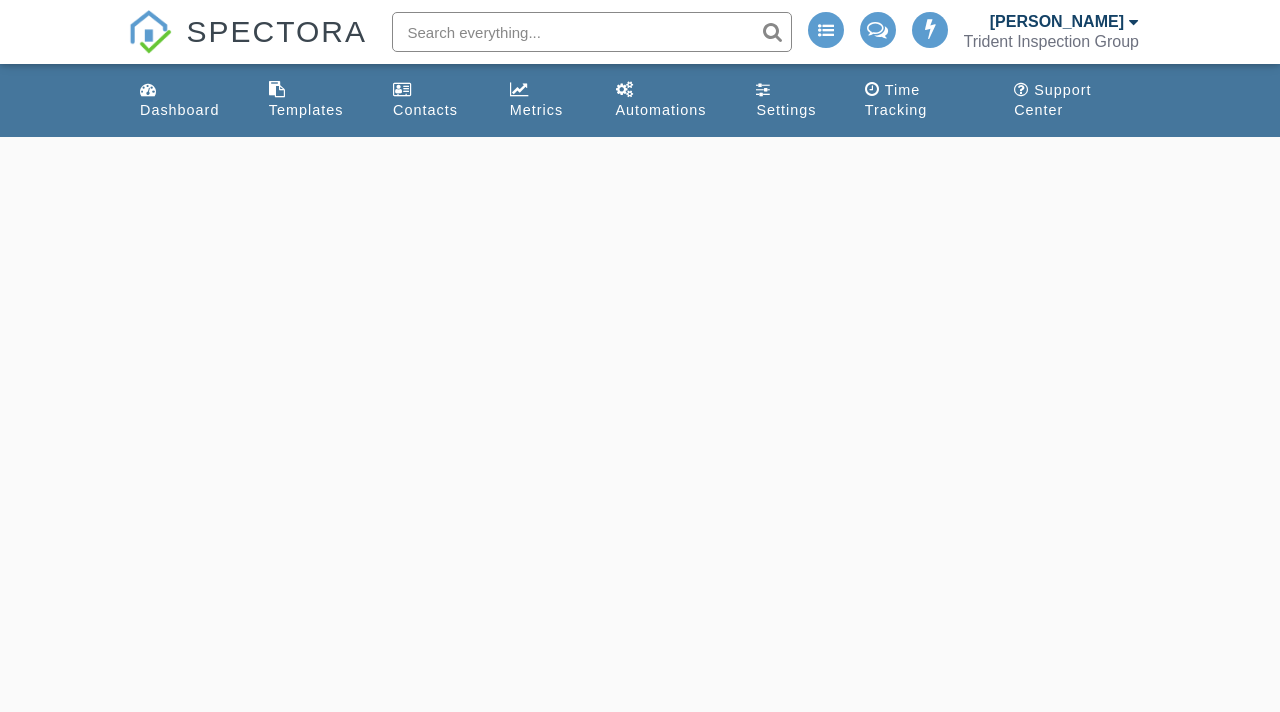 scroll, scrollTop: 0, scrollLeft: 0, axis: both 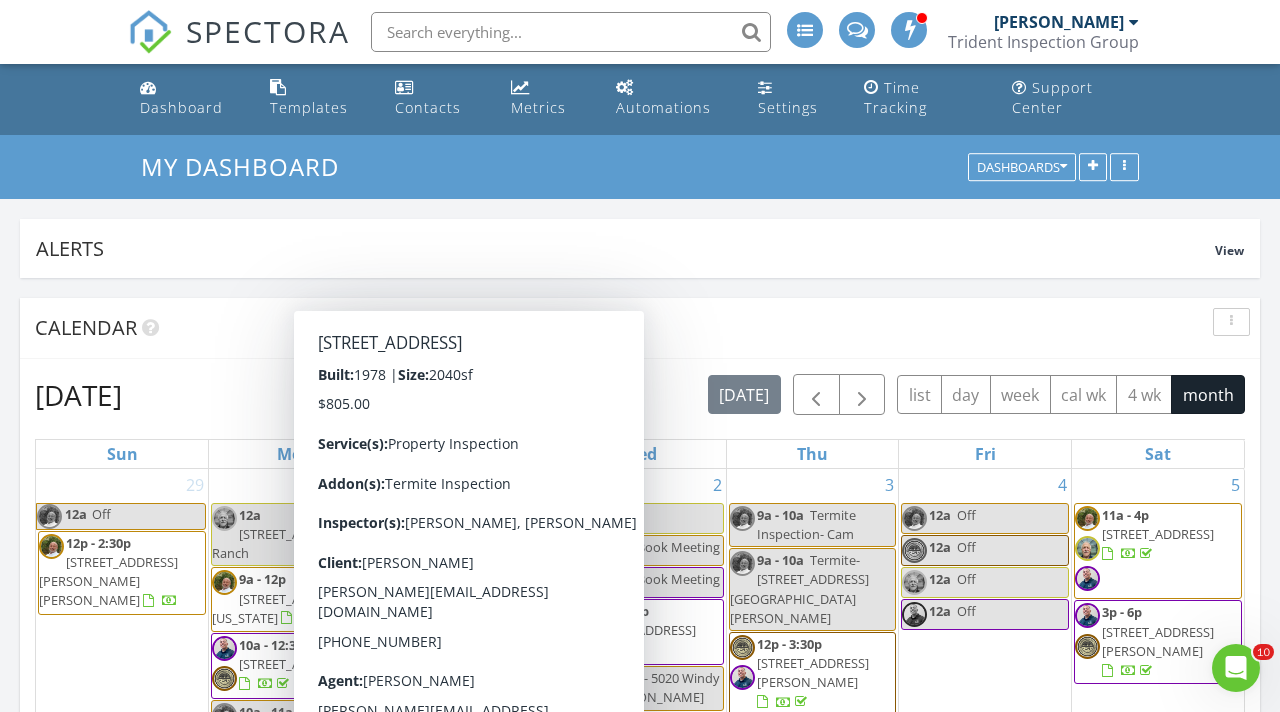 click on "Alerts
View
Company
Inspection
Learn More          No new alerts
You can view
dismissed alerts
if you need
No new alerts
You can view
dismissed alerts
if you need
Today
All Inspectors
9:00 am
22 Serna, Rancho Santa Margarita, CA 92688
Anthony Crawford
Jeff Clark
9:00 am
3191 Woodstock Rd, Los Alamitos, CA 90720
Sean Culpepper
9:00 am
Termite Inspection- 371 N. Armando St., ...
Jeff Clark
10:00 am
Termite Inspection- 3009 E. Via Siena, A...
Jeff Clark
1:00 pm
Zoom Meeting- Brittany
2:00 pm" at bounding box center [640, 2373] 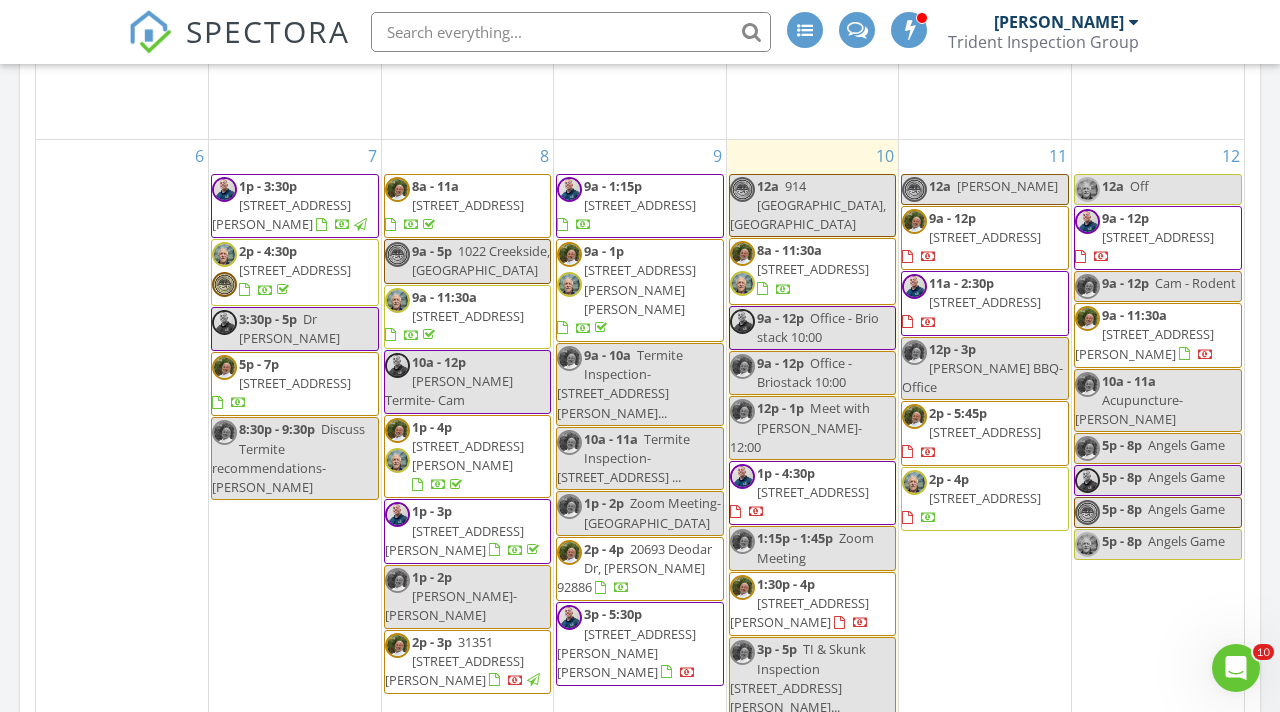 scroll, scrollTop: 929, scrollLeft: 0, axis: vertical 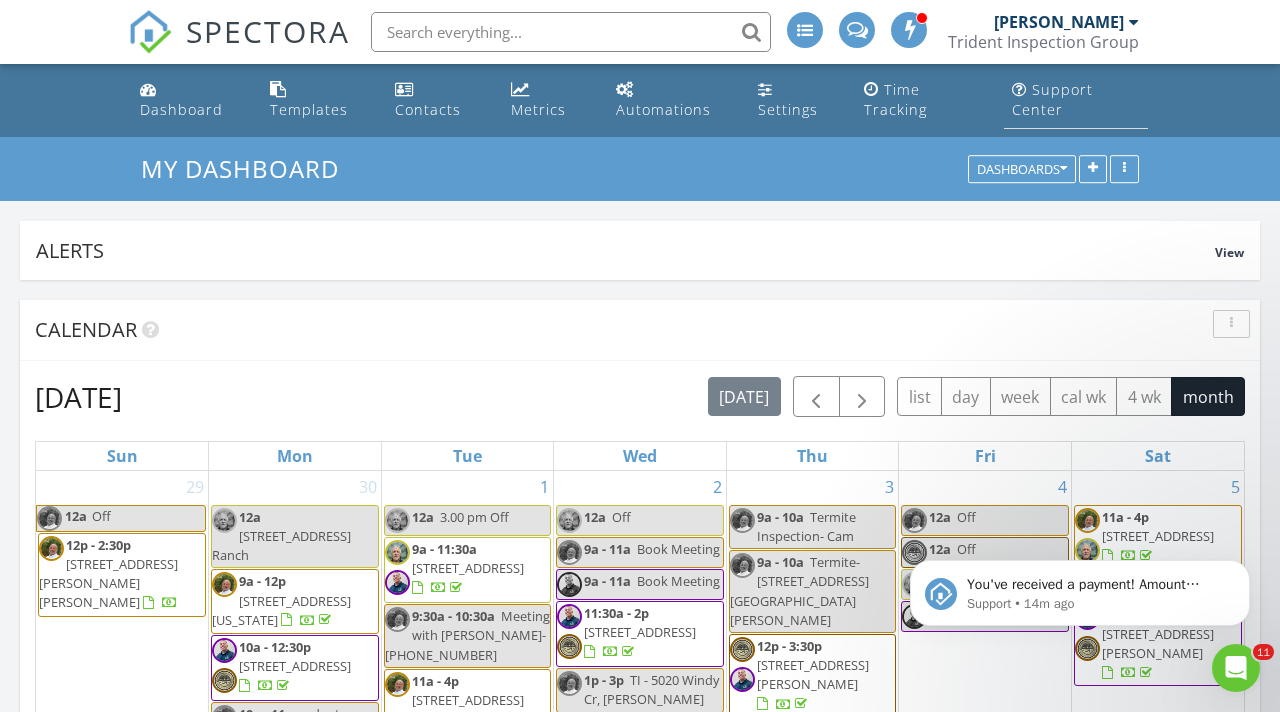 click on "Support Center" at bounding box center (1052, 99) 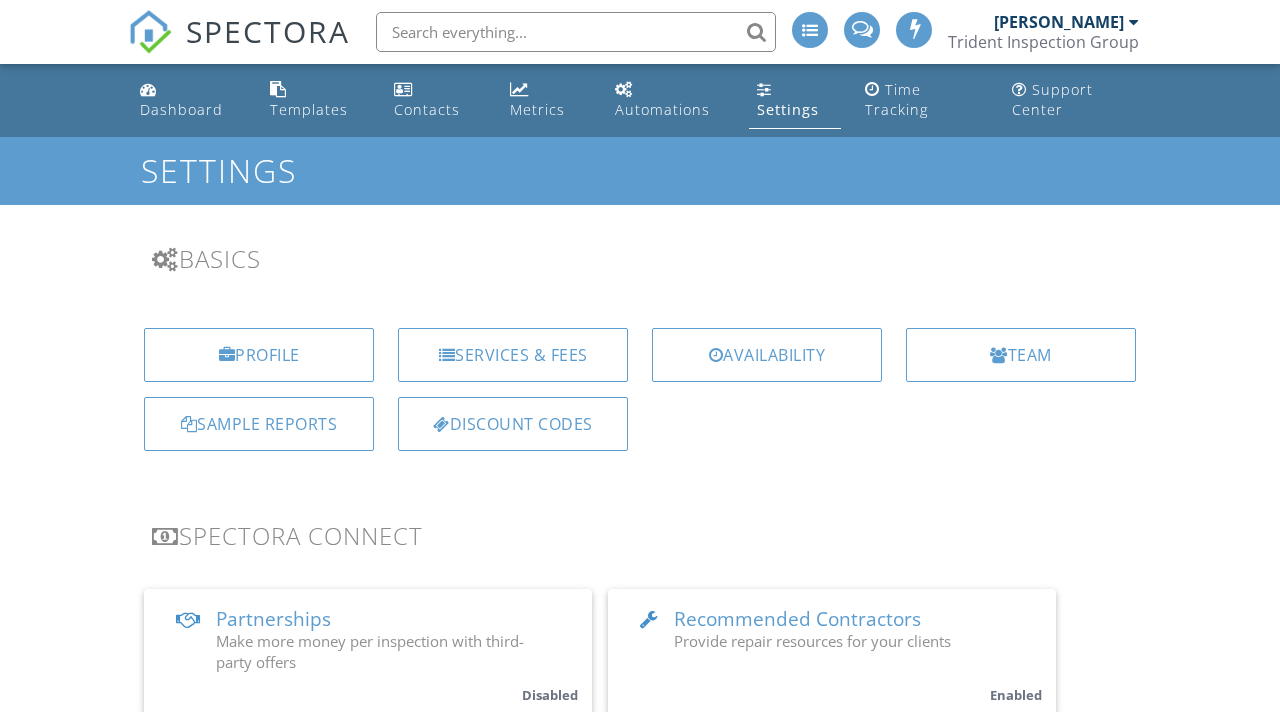 scroll, scrollTop: 0, scrollLeft: 0, axis: both 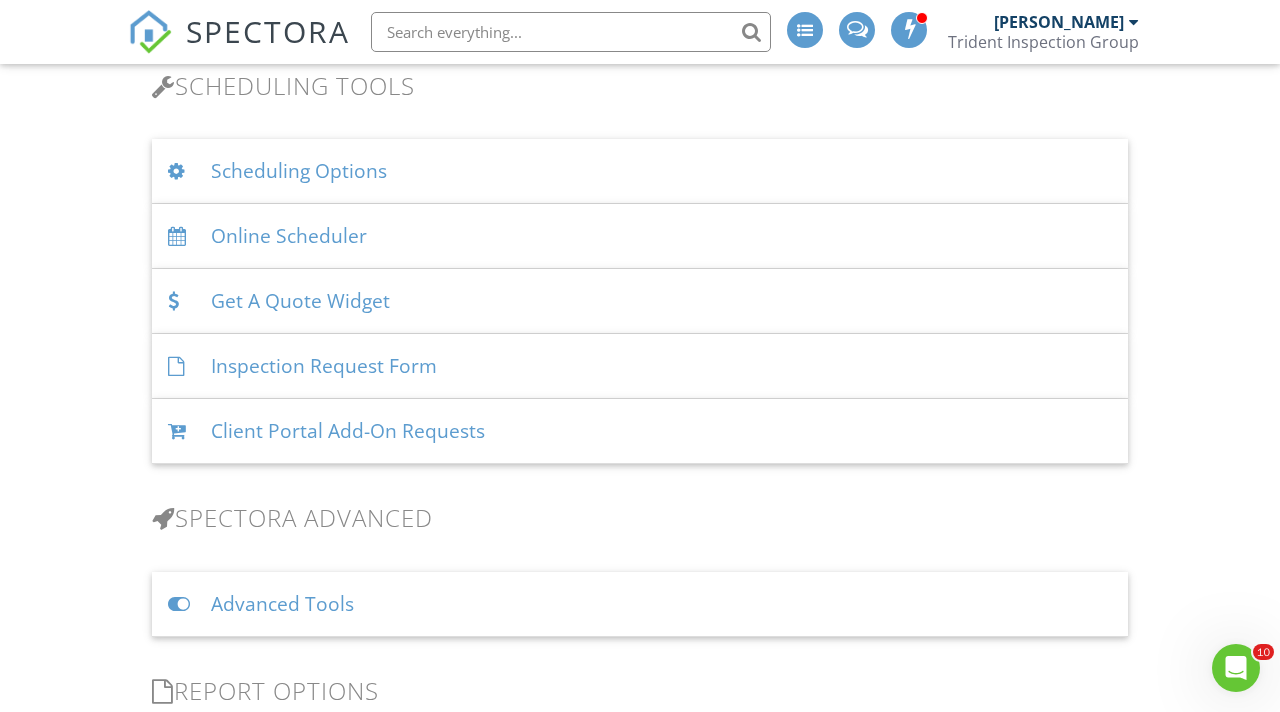 click on "Online Scheduler" at bounding box center [640, 236] 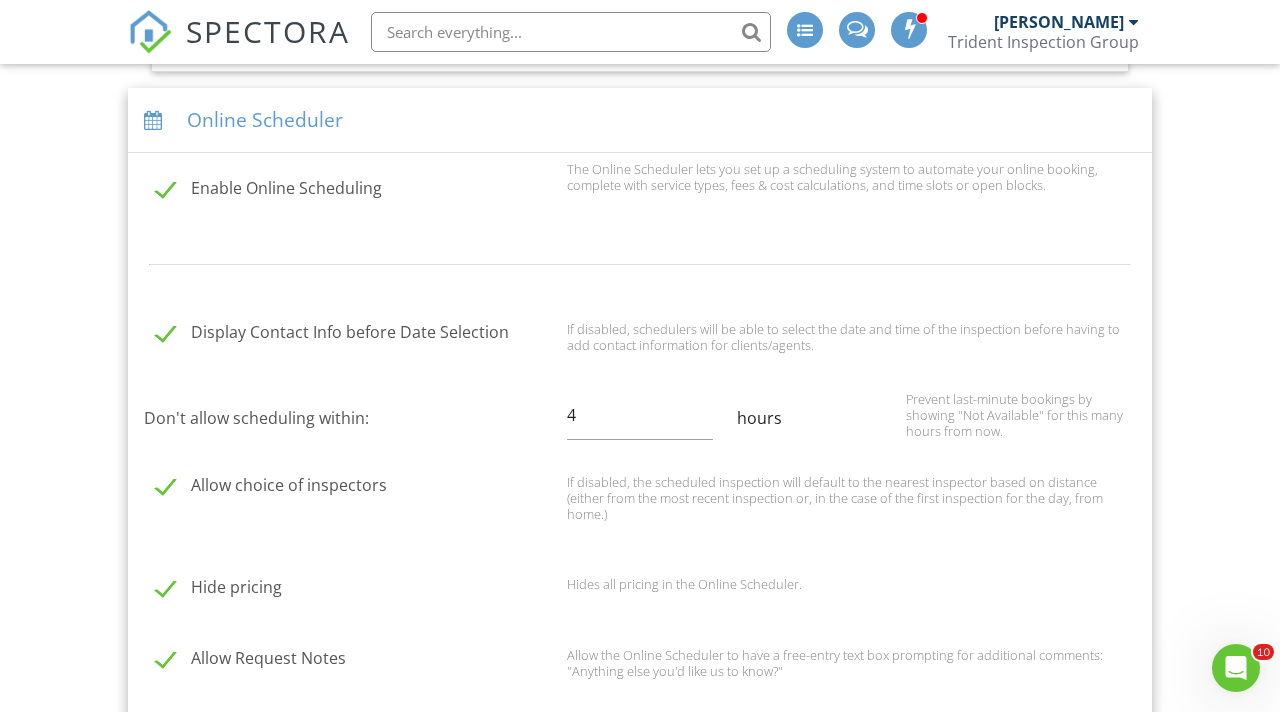 scroll, scrollTop: 1458, scrollLeft: 0, axis: vertical 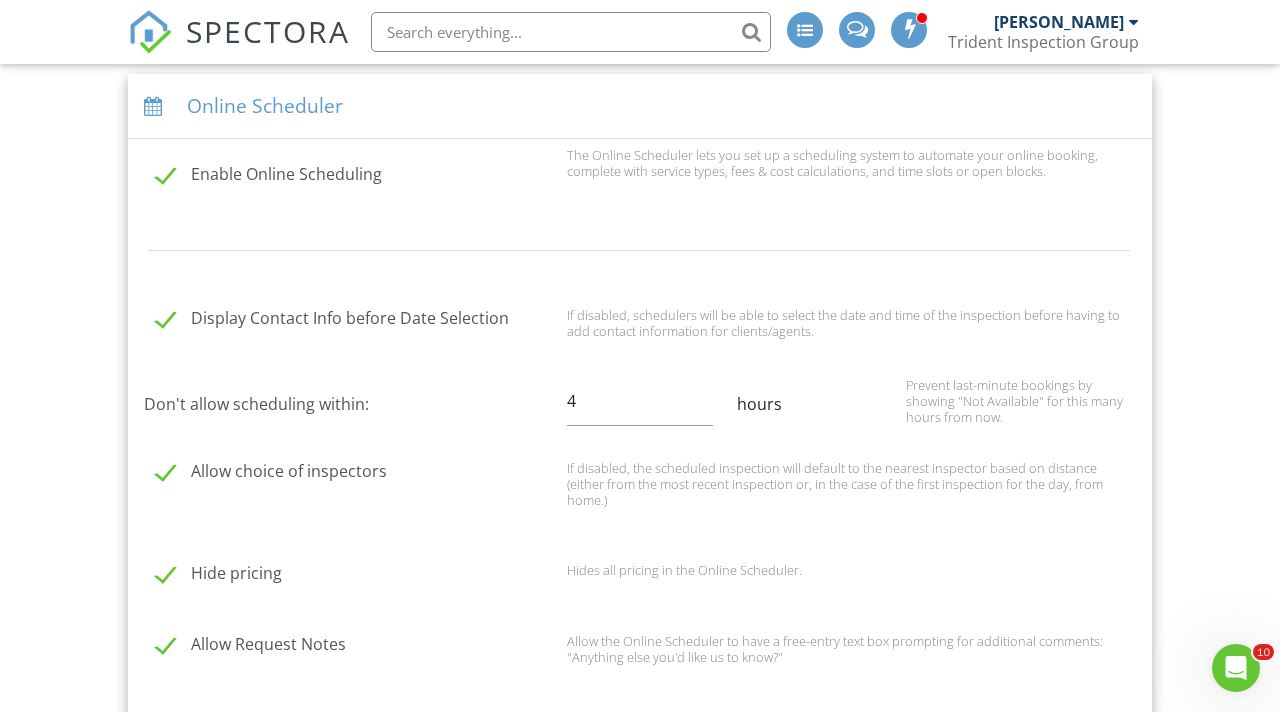 click on "Enable Online Scheduling" at bounding box center [355, 177] 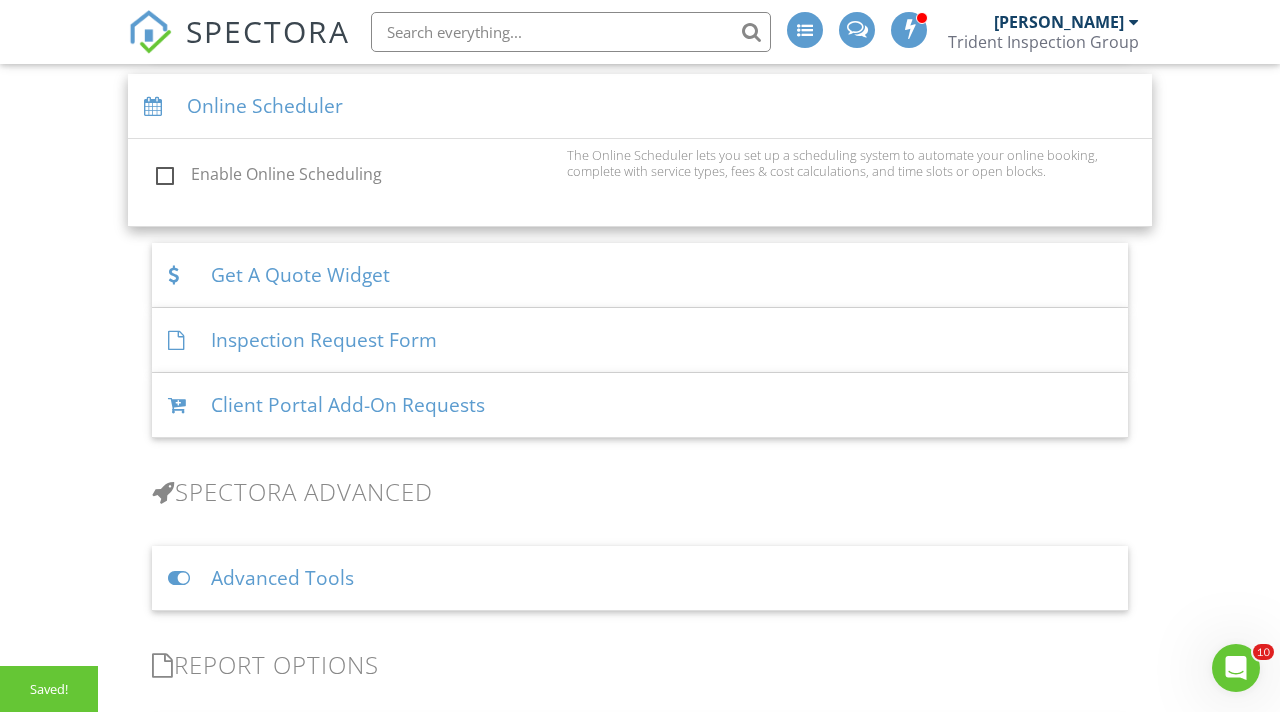 click on "Enable Online Scheduling" at bounding box center [355, 177] 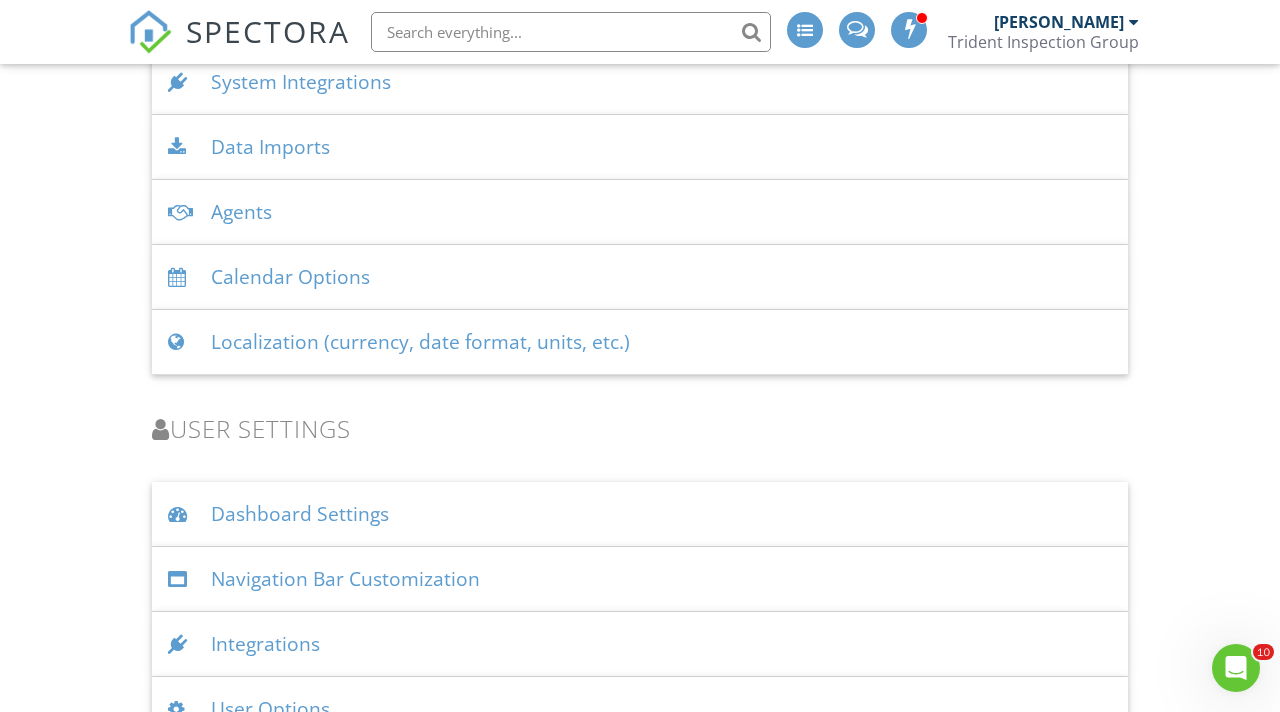 scroll, scrollTop: 4155, scrollLeft: 0, axis: vertical 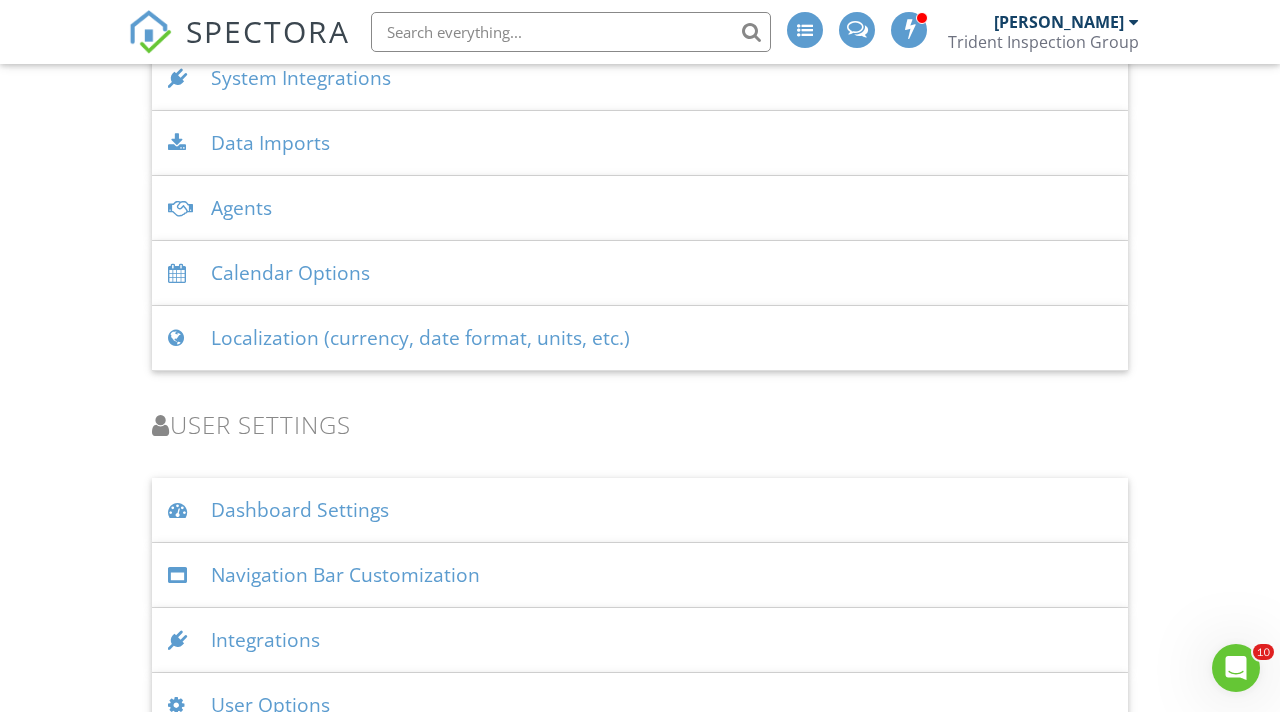 click on "Calendar Options" at bounding box center [640, 273] 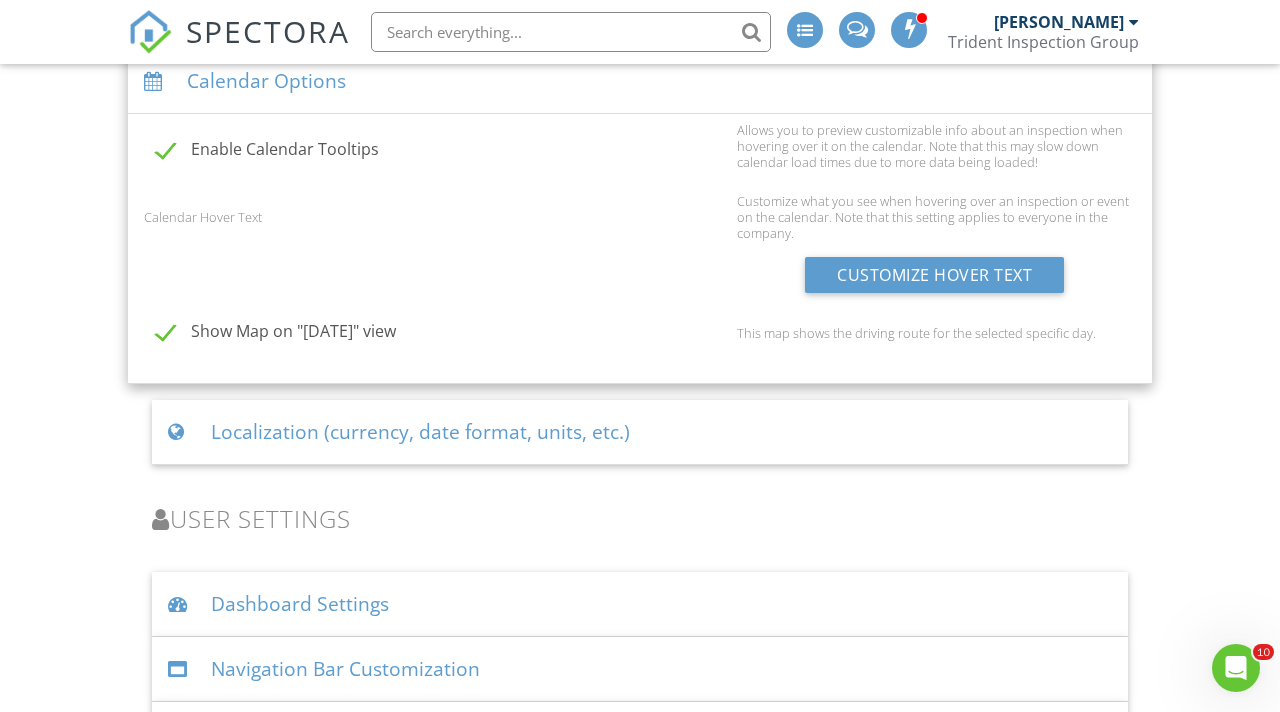 scroll, scrollTop: 4480, scrollLeft: 0, axis: vertical 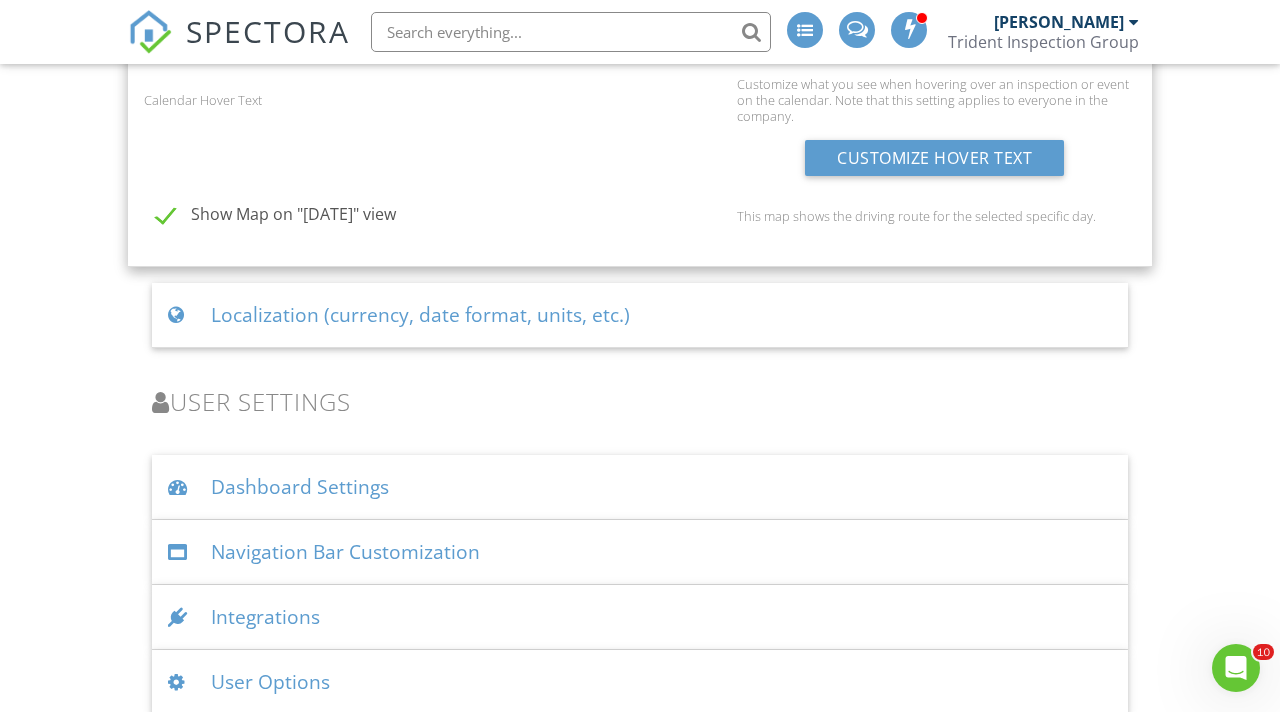 click on "Integrations" at bounding box center [640, 617] 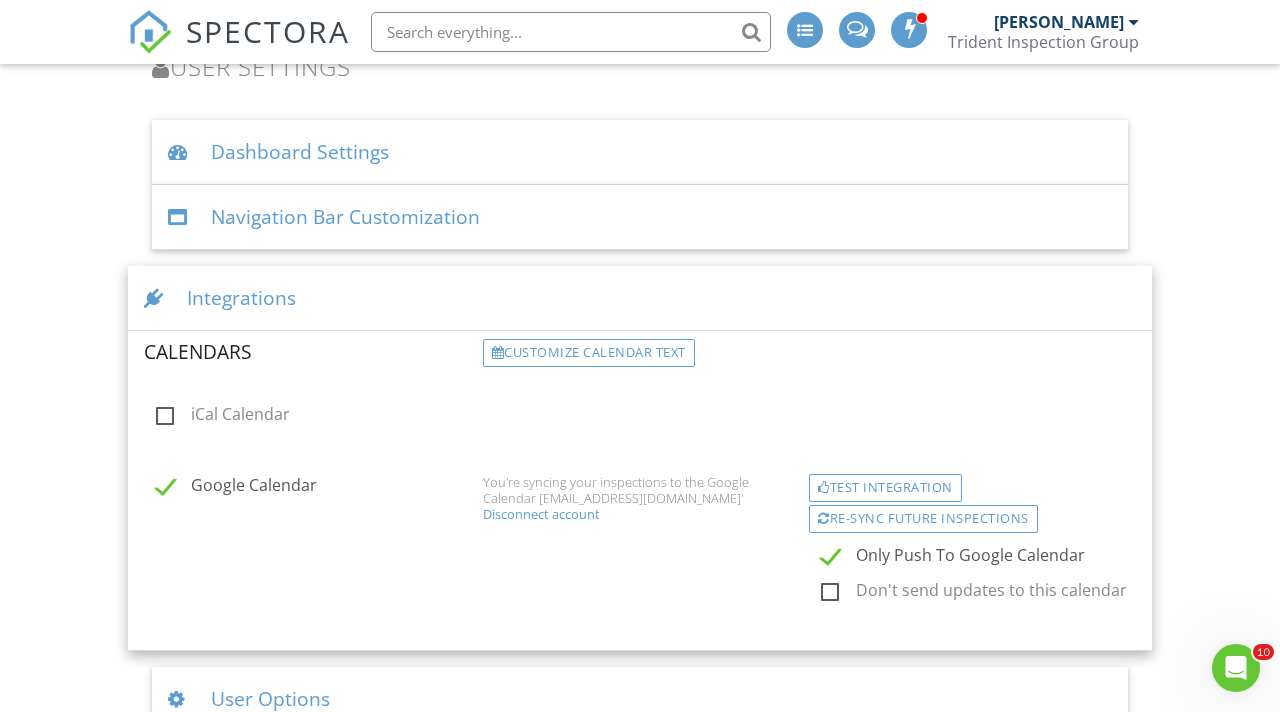 scroll, scrollTop: 4830, scrollLeft: 0, axis: vertical 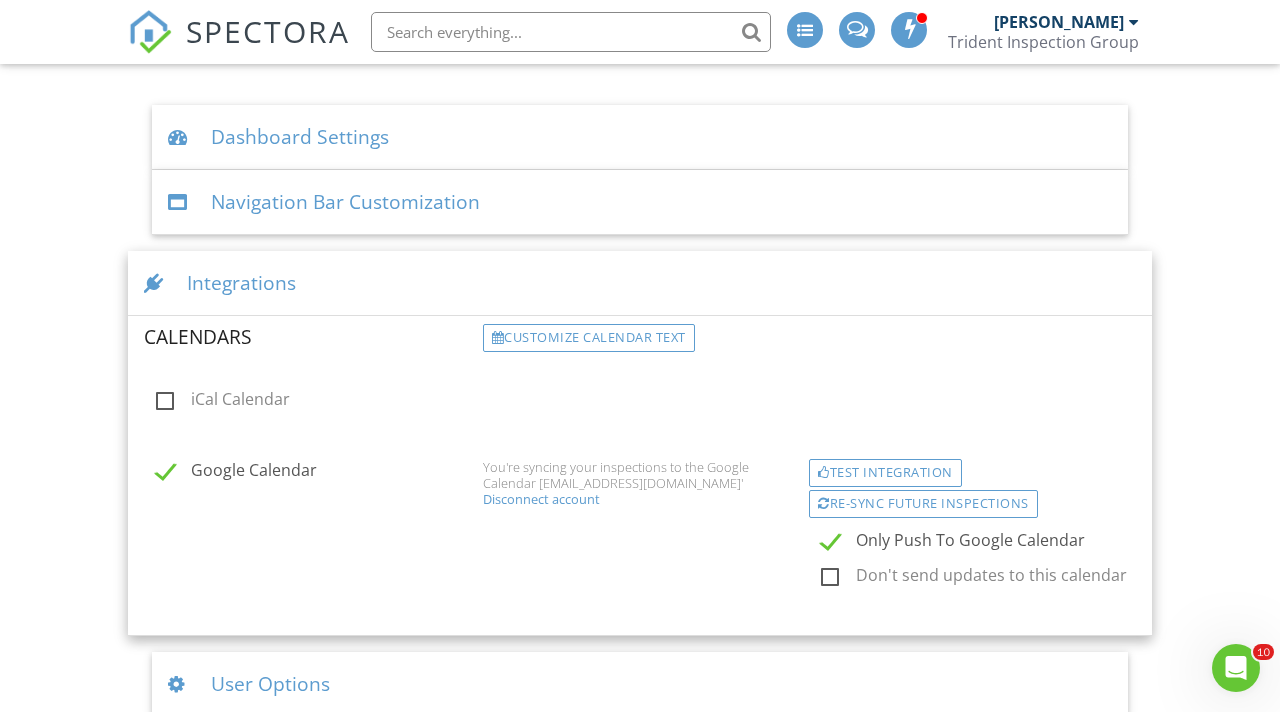 click on "Customize calendar text" at bounding box center [589, 338] 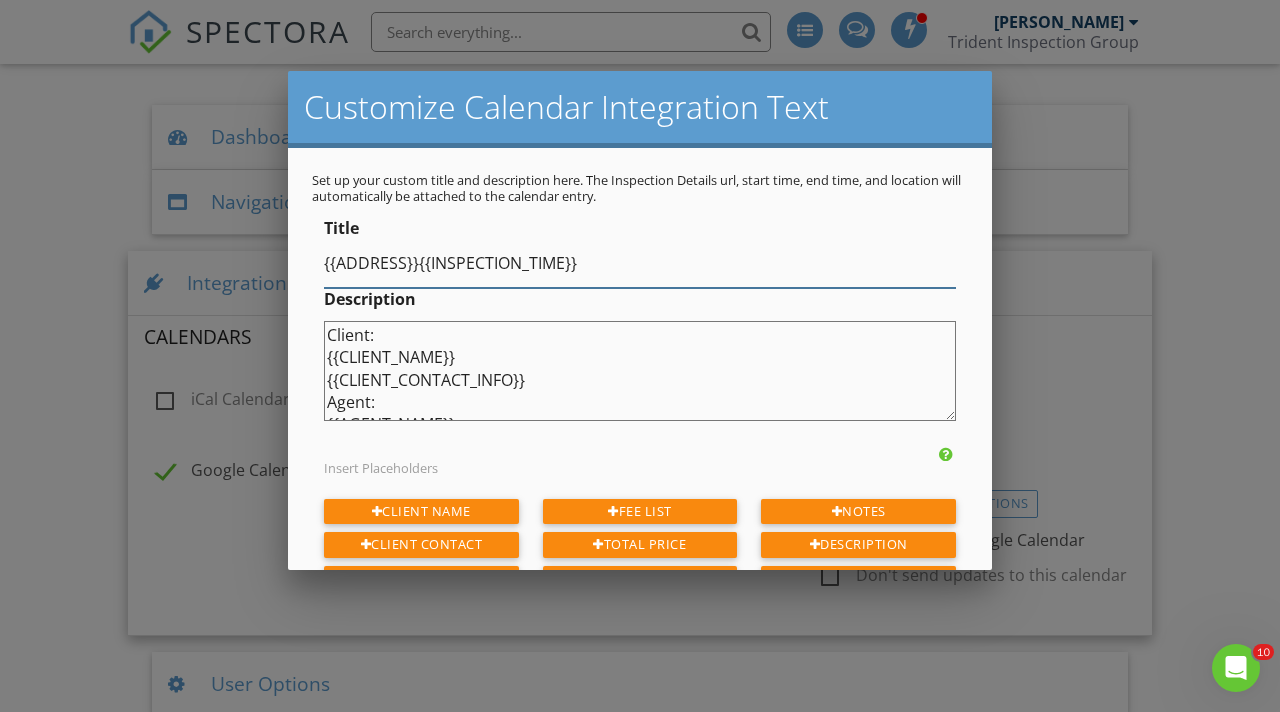 scroll, scrollTop: 277, scrollLeft: 0, axis: vertical 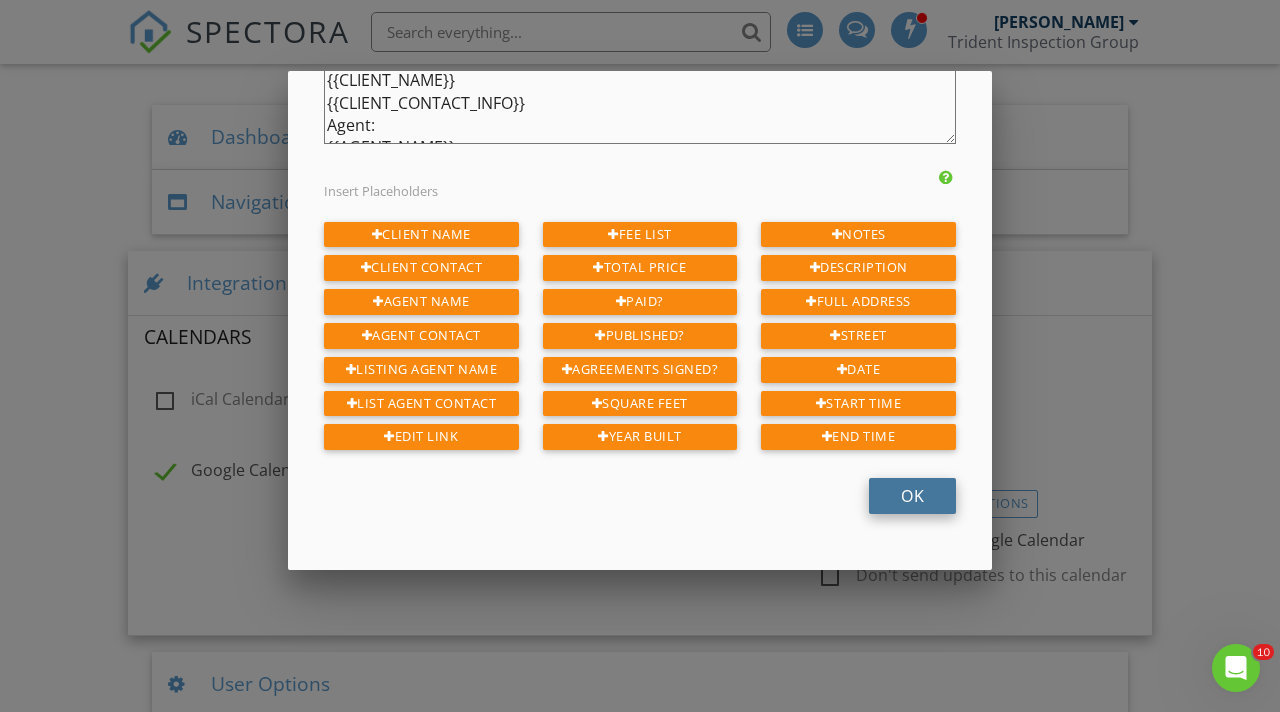 click on "OK" at bounding box center (912, 496) 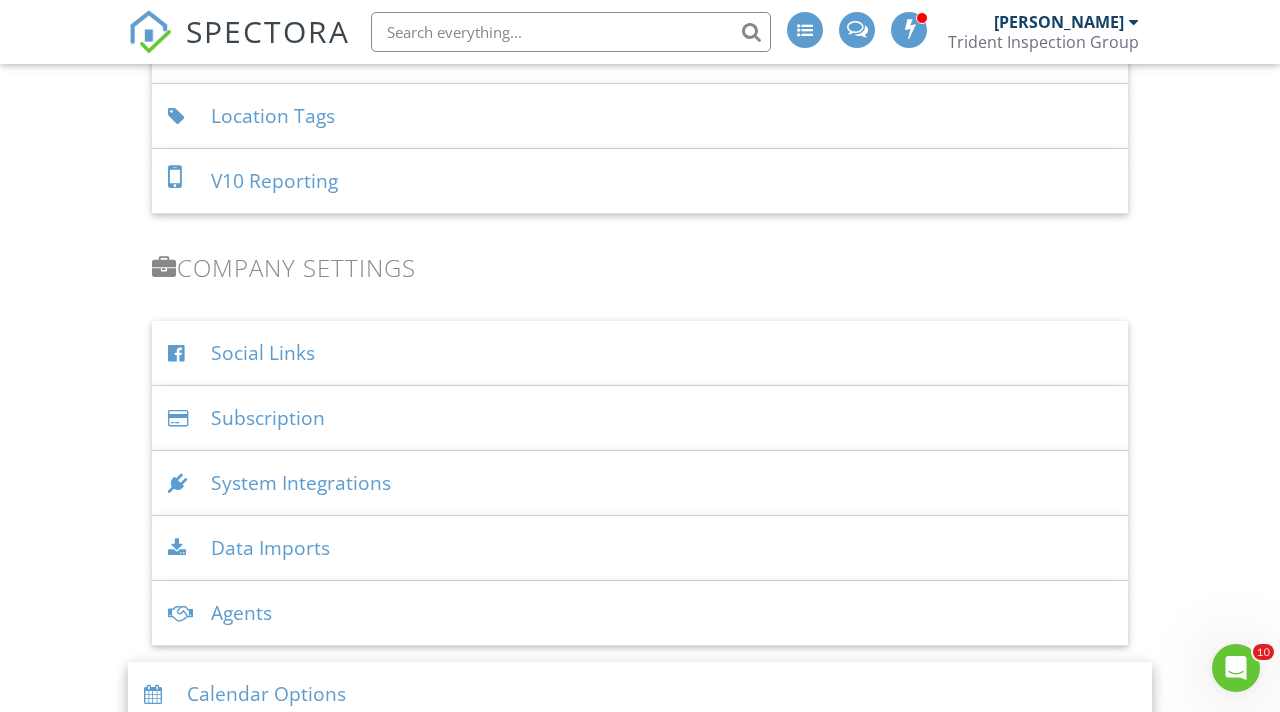 scroll, scrollTop: 3656, scrollLeft: 0, axis: vertical 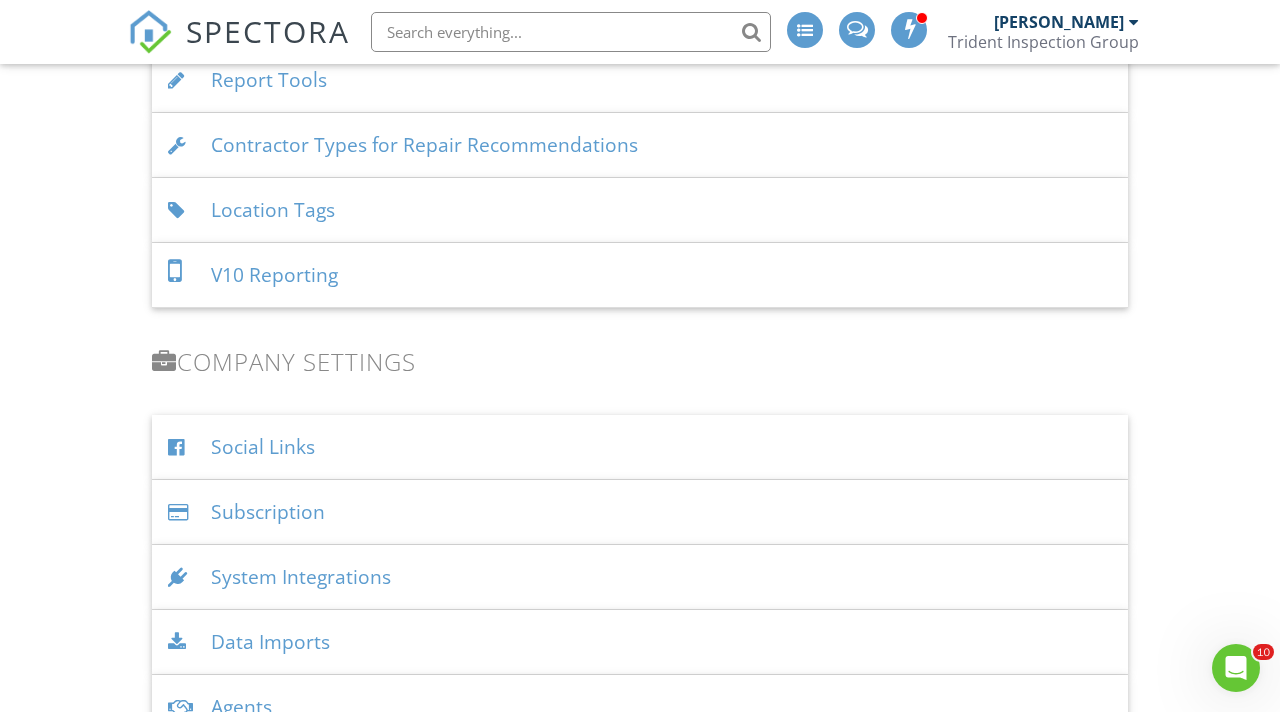 click on "System Integrations" at bounding box center (640, 577) 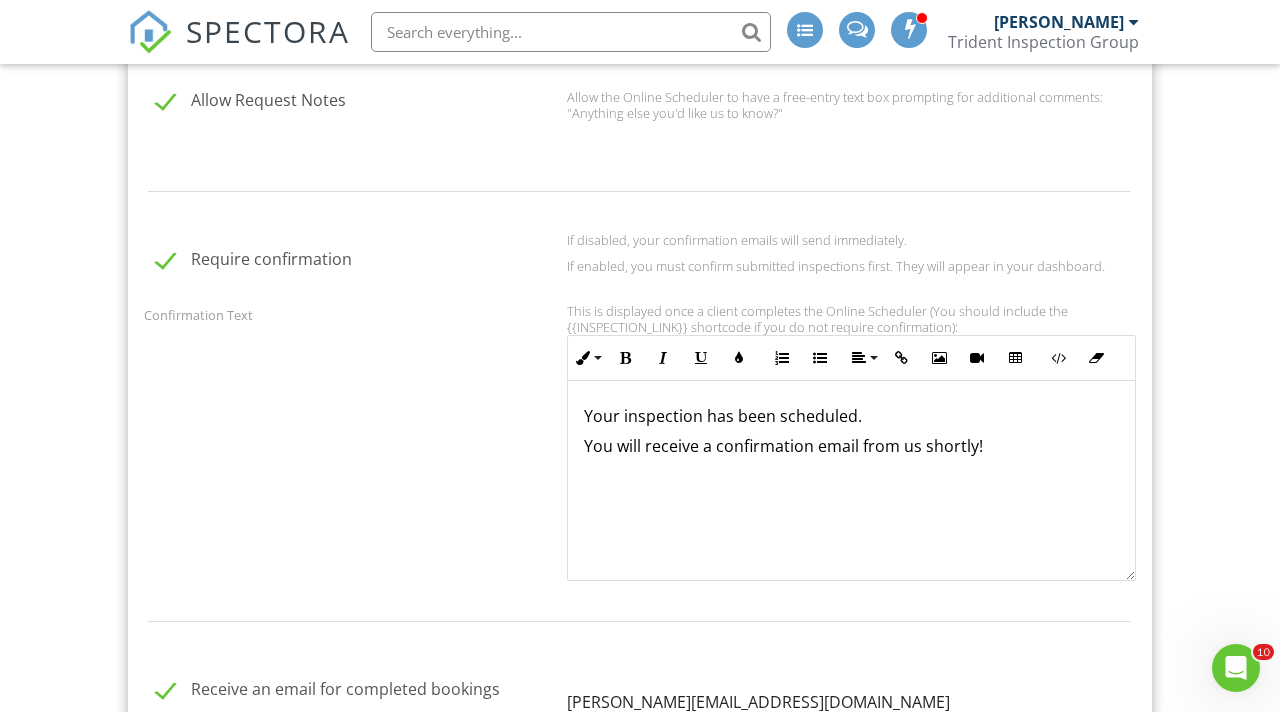 scroll, scrollTop: 1698, scrollLeft: 0, axis: vertical 